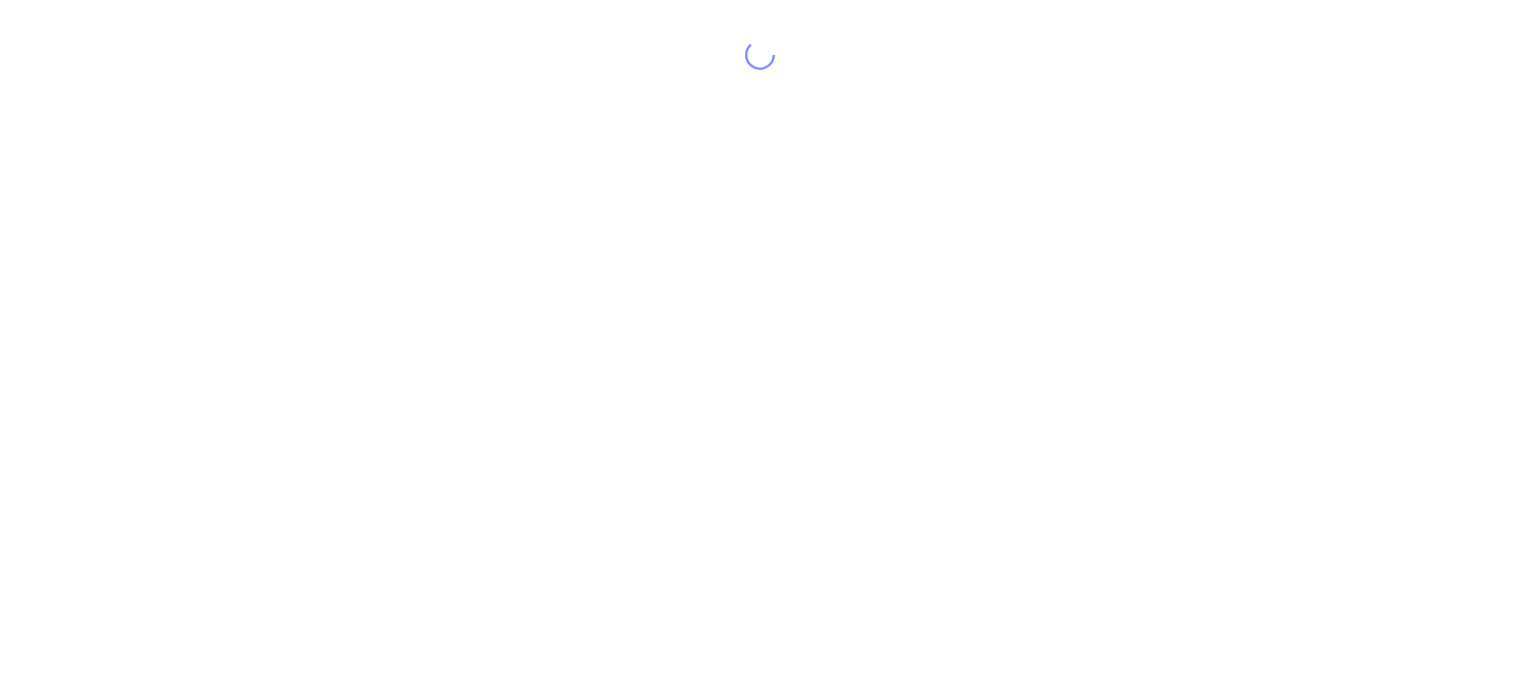 scroll, scrollTop: 0, scrollLeft: 0, axis: both 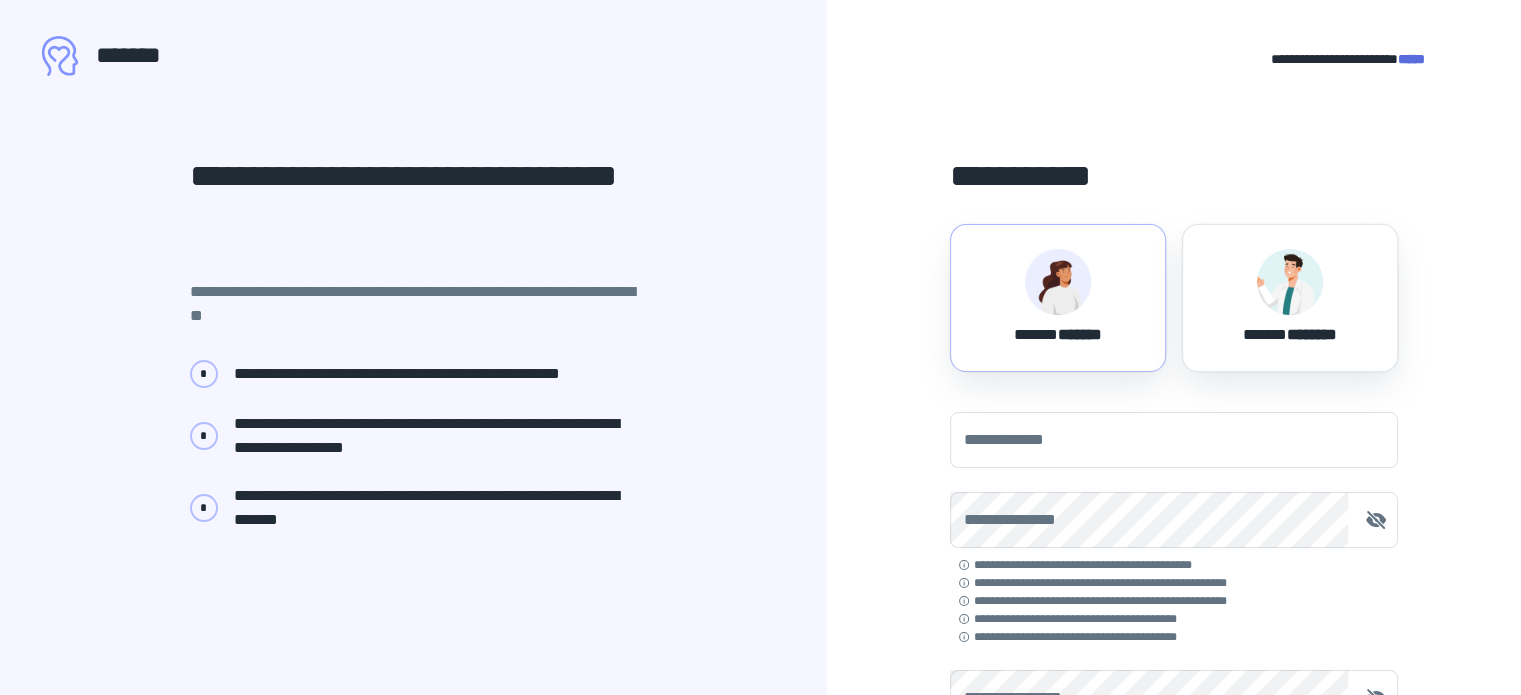 click at bounding box center (1058, 282) 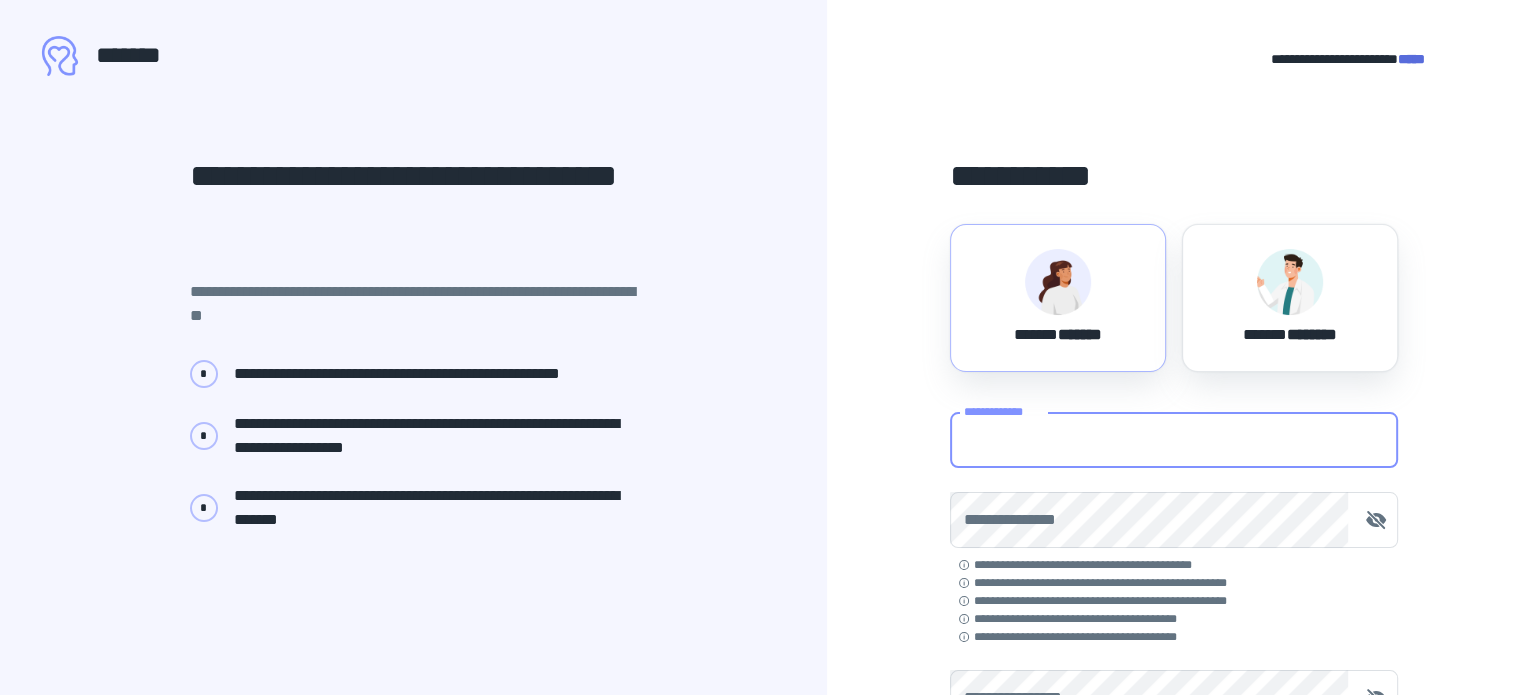 type on "**********" 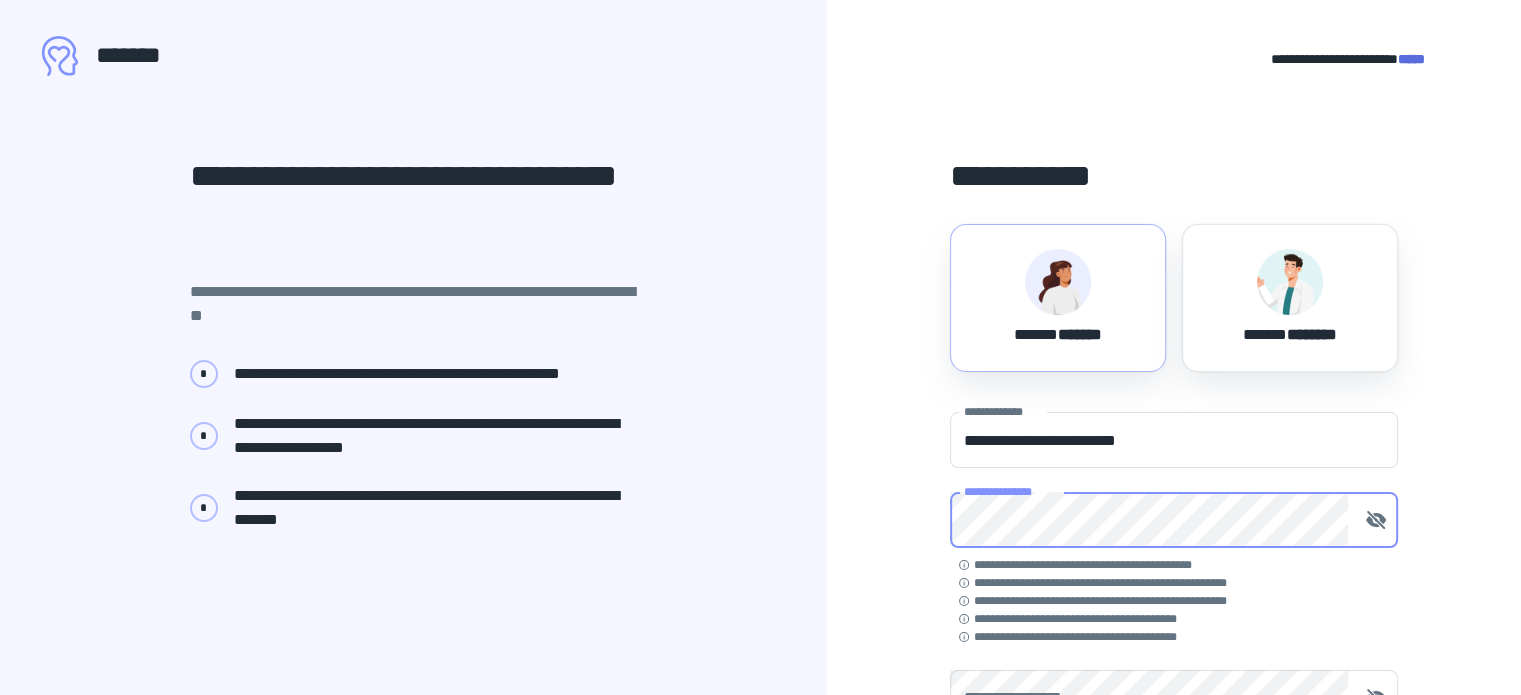 click on "**********" at bounding box center [1174, 491] 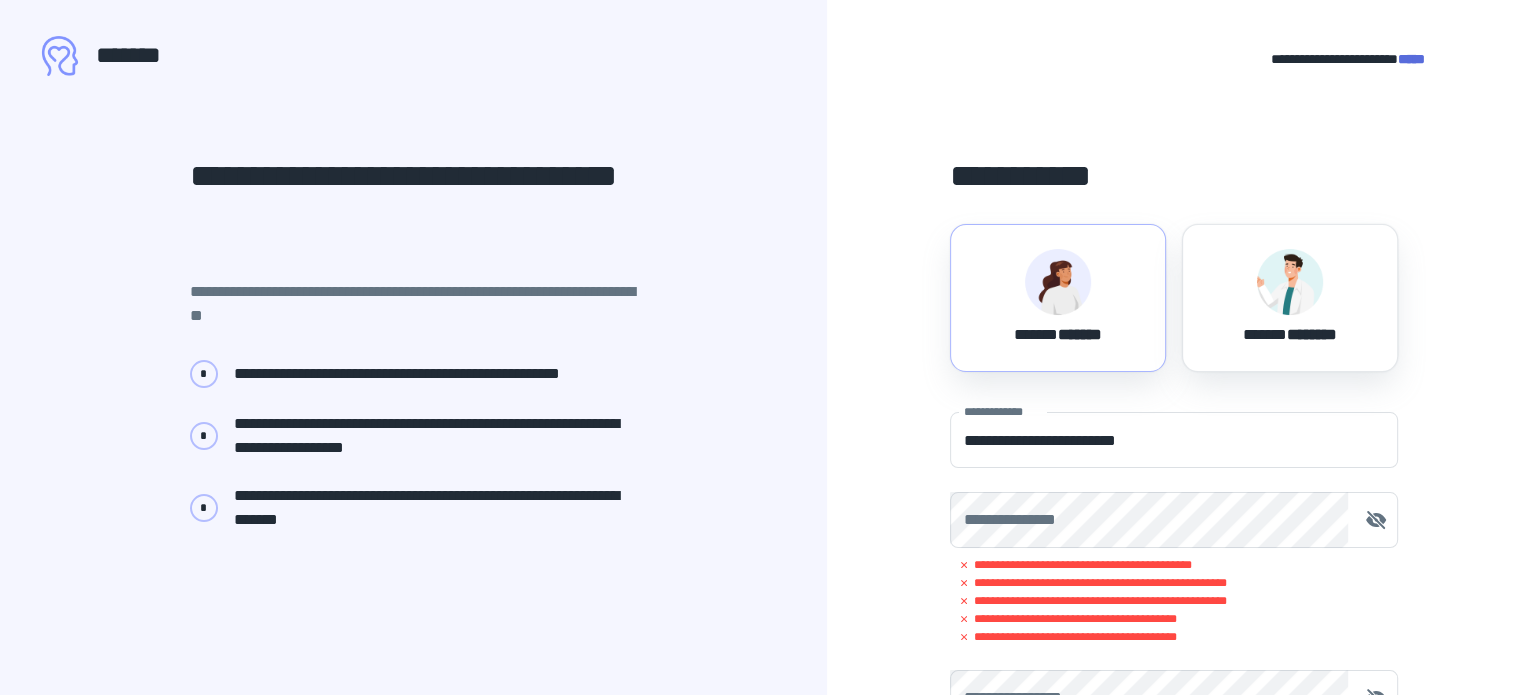 click on "**********" at bounding box center [1174, 520] 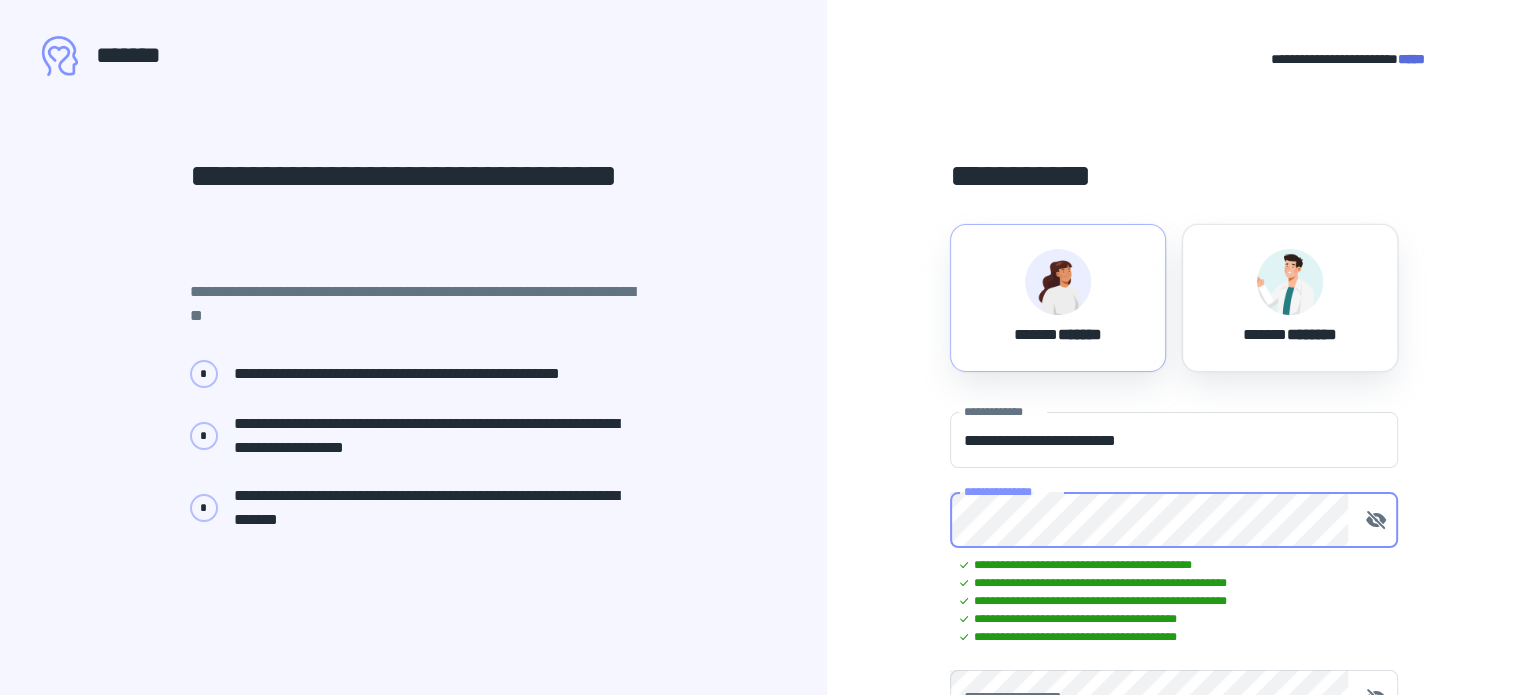 click 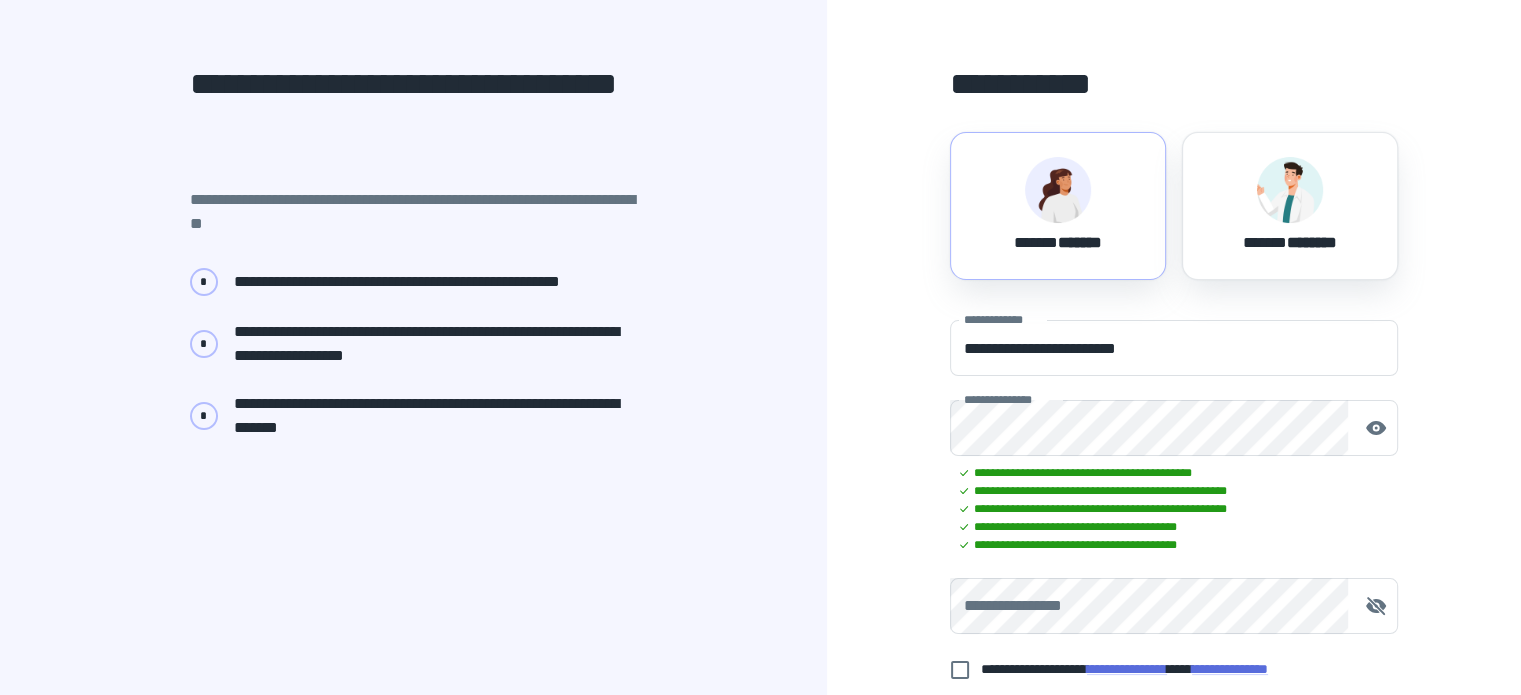 scroll, scrollTop: 212, scrollLeft: 0, axis: vertical 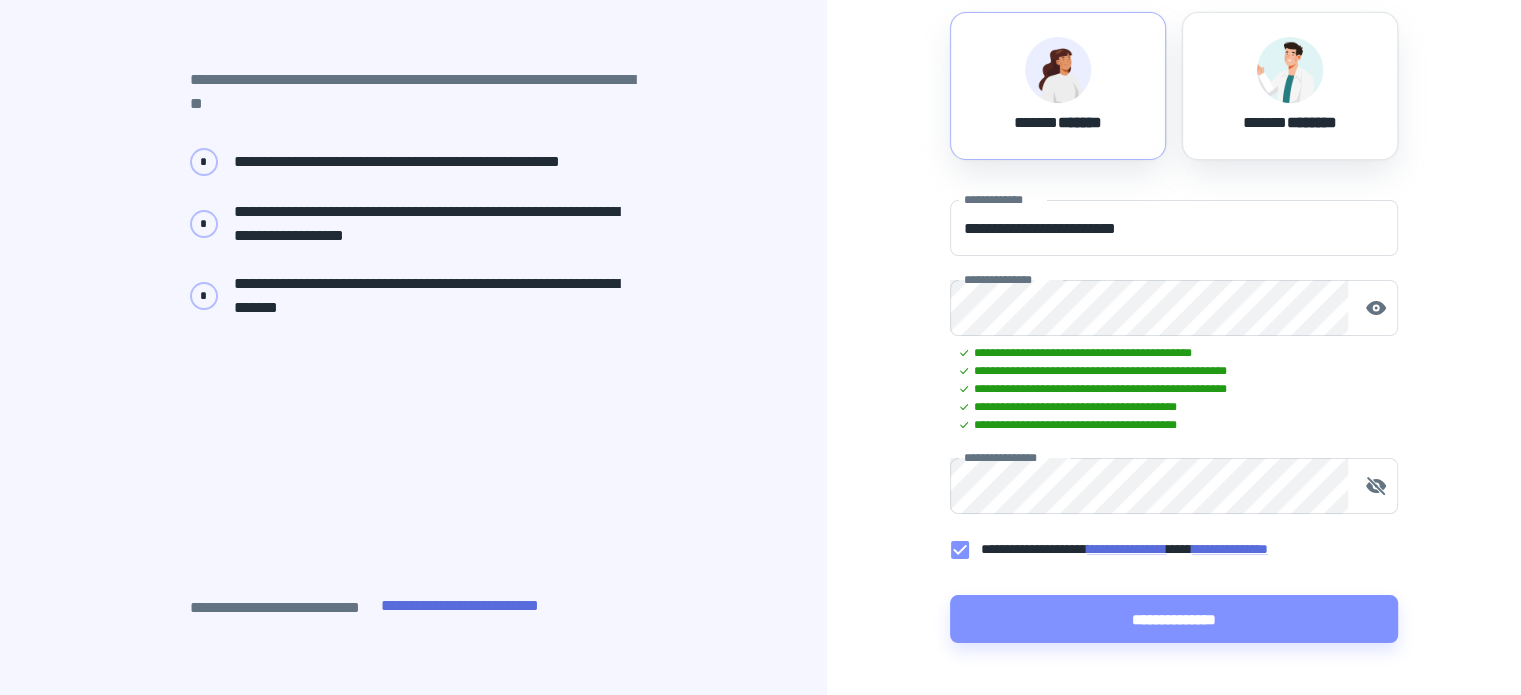 click 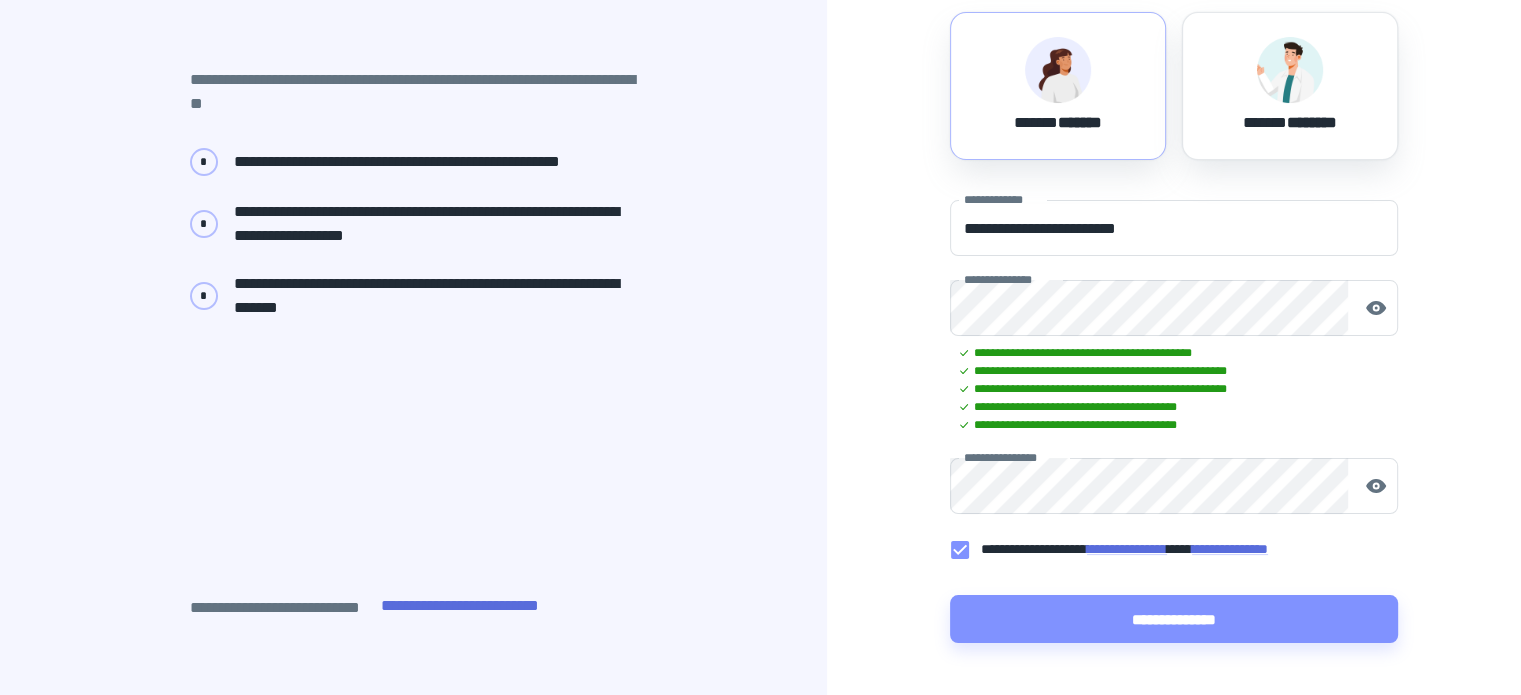 click on "**********" at bounding box center [1174, 619] 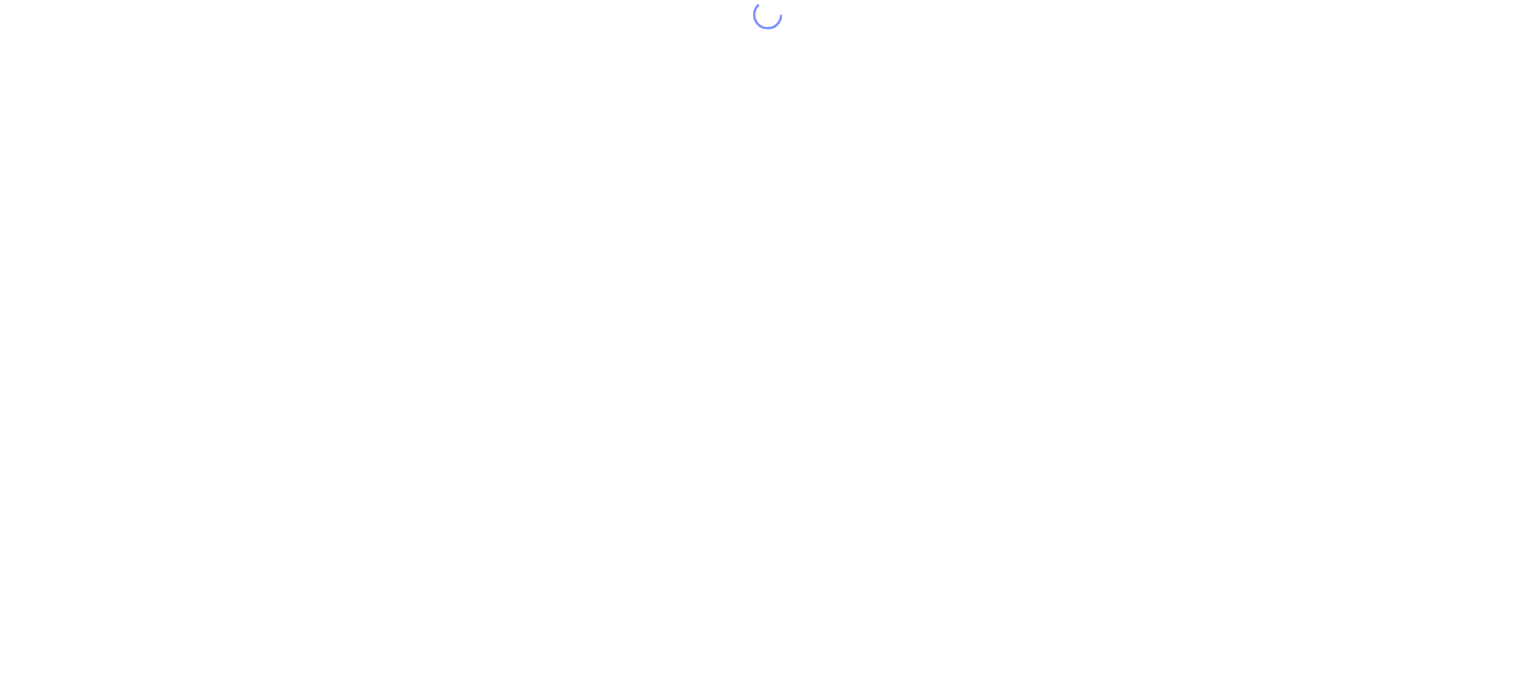 scroll, scrollTop: 0, scrollLeft: 0, axis: both 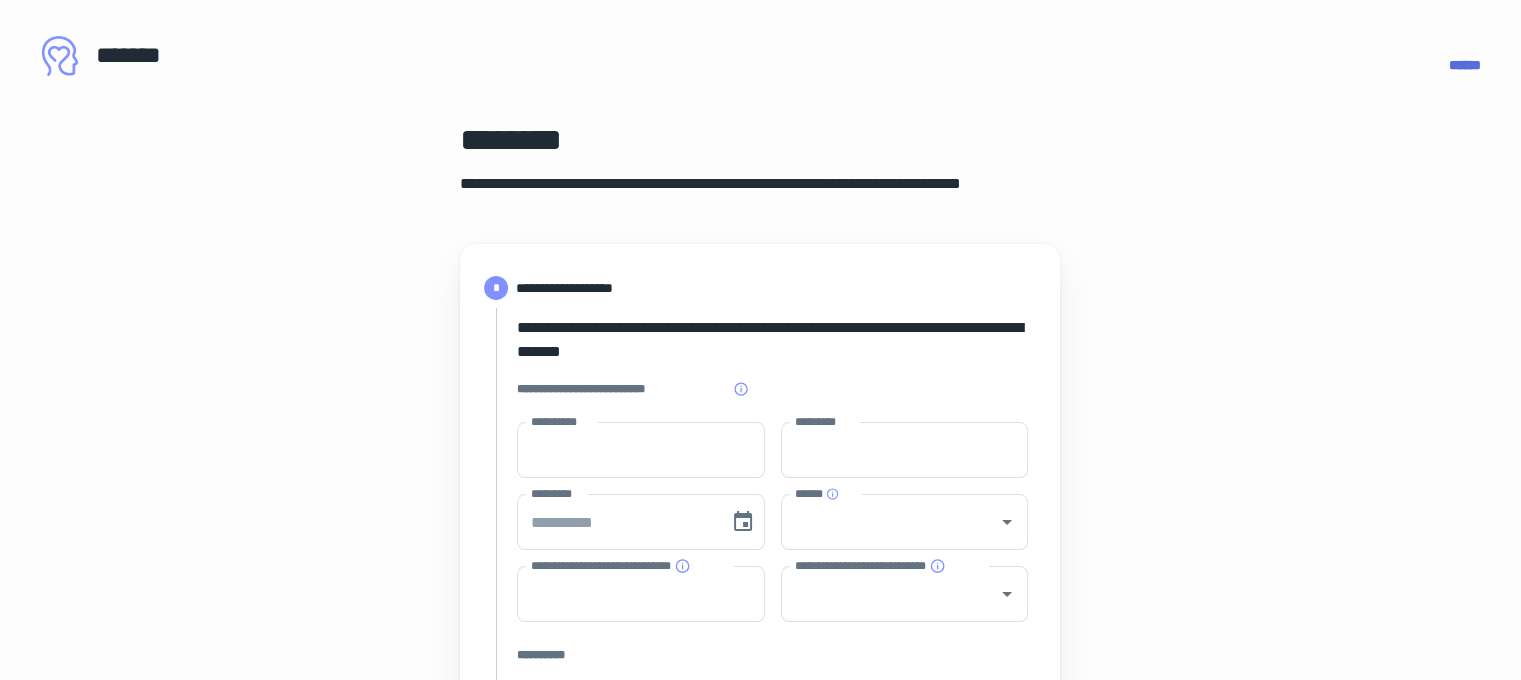 click on "**********" at bounding box center (641, 450) 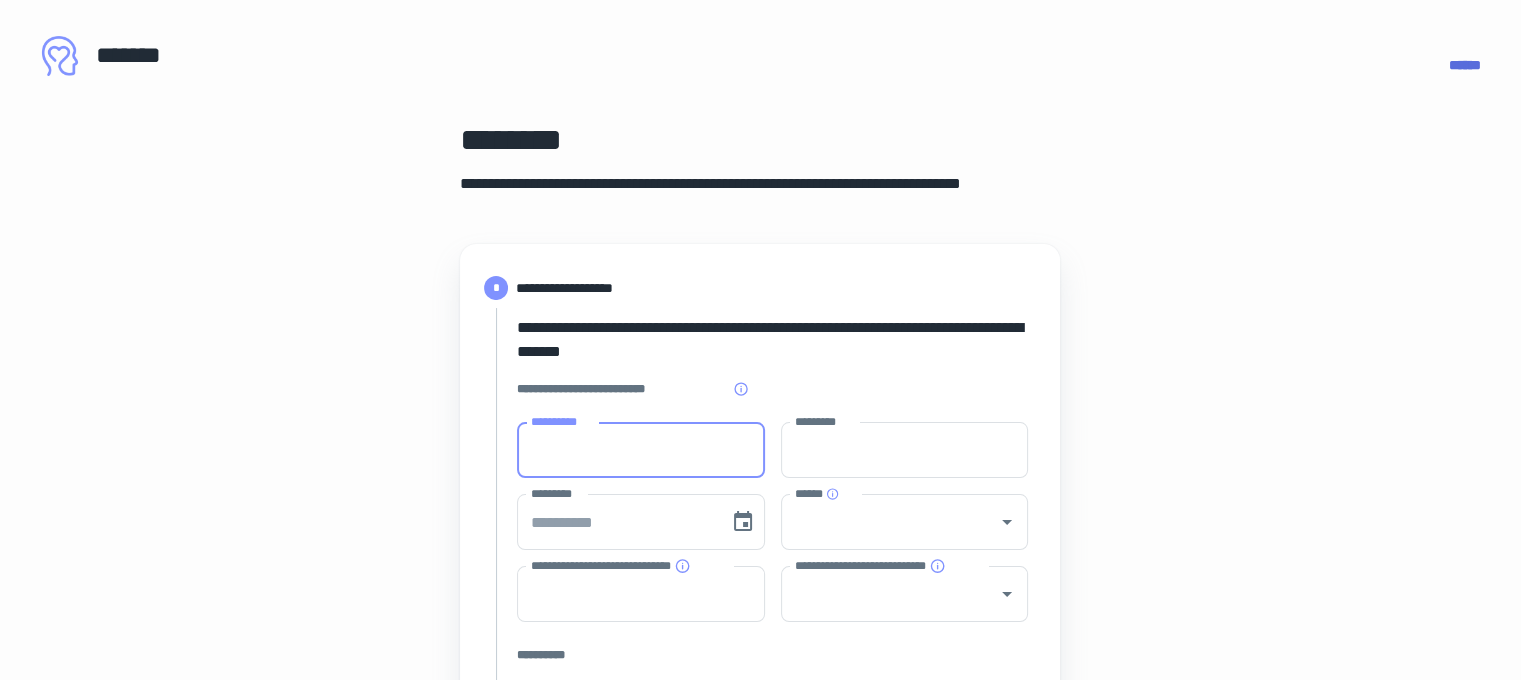 type on "**********" 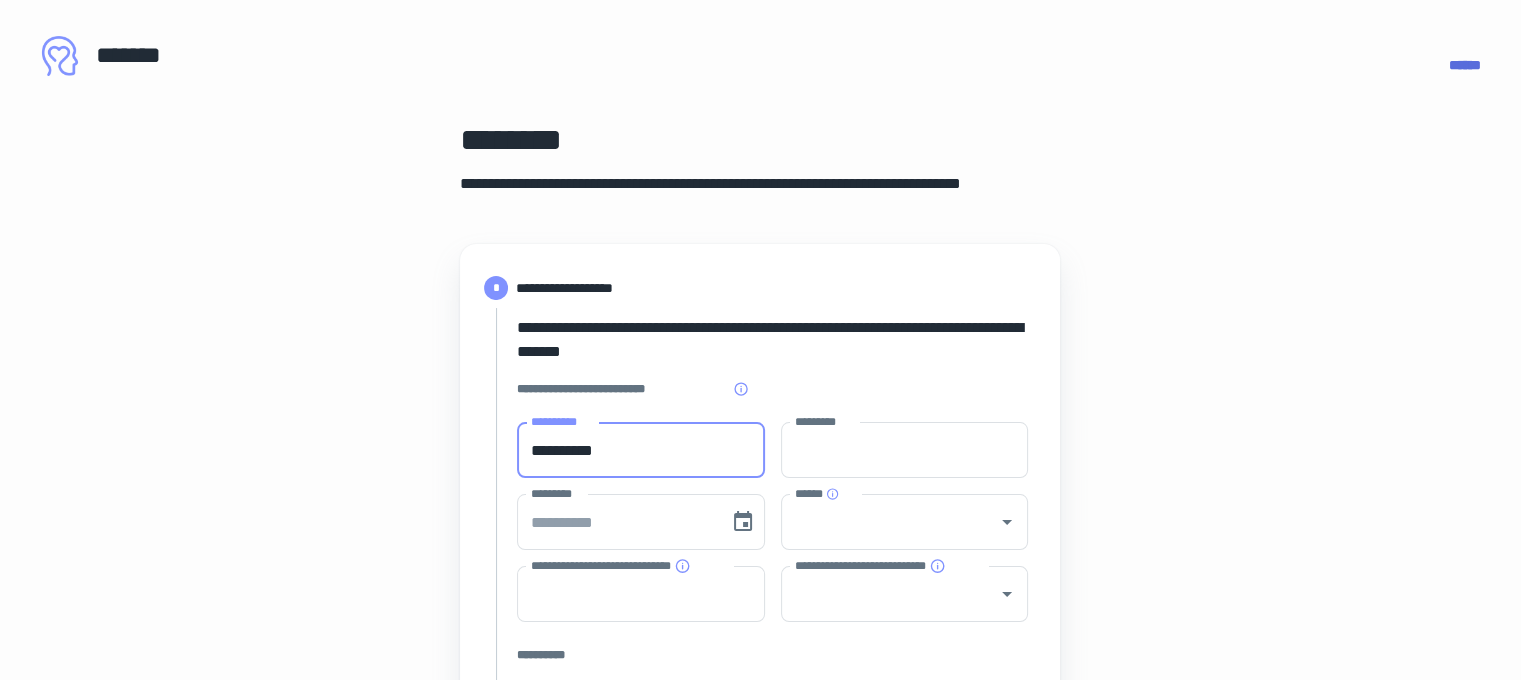 type on "********" 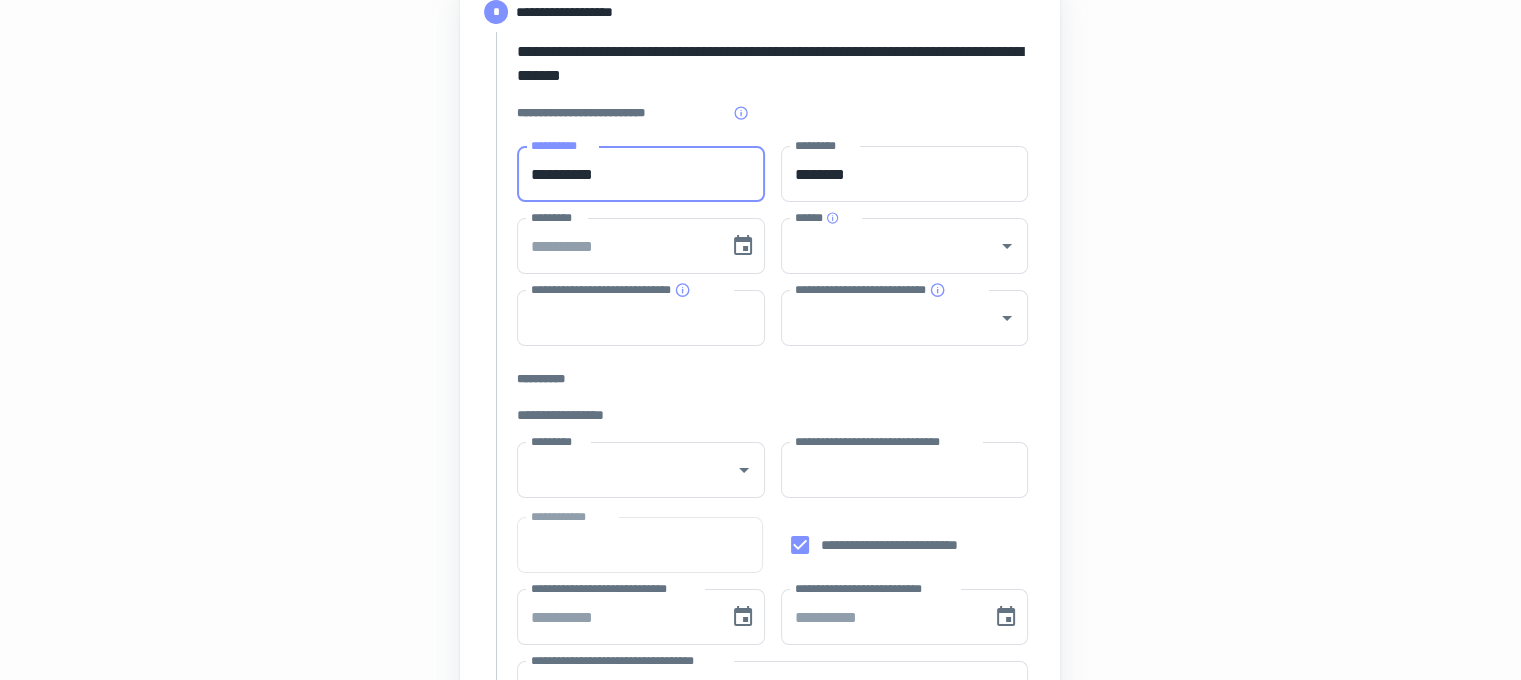 scroll, scrollTop: 286, scrollLeft: 0, axis: vertical 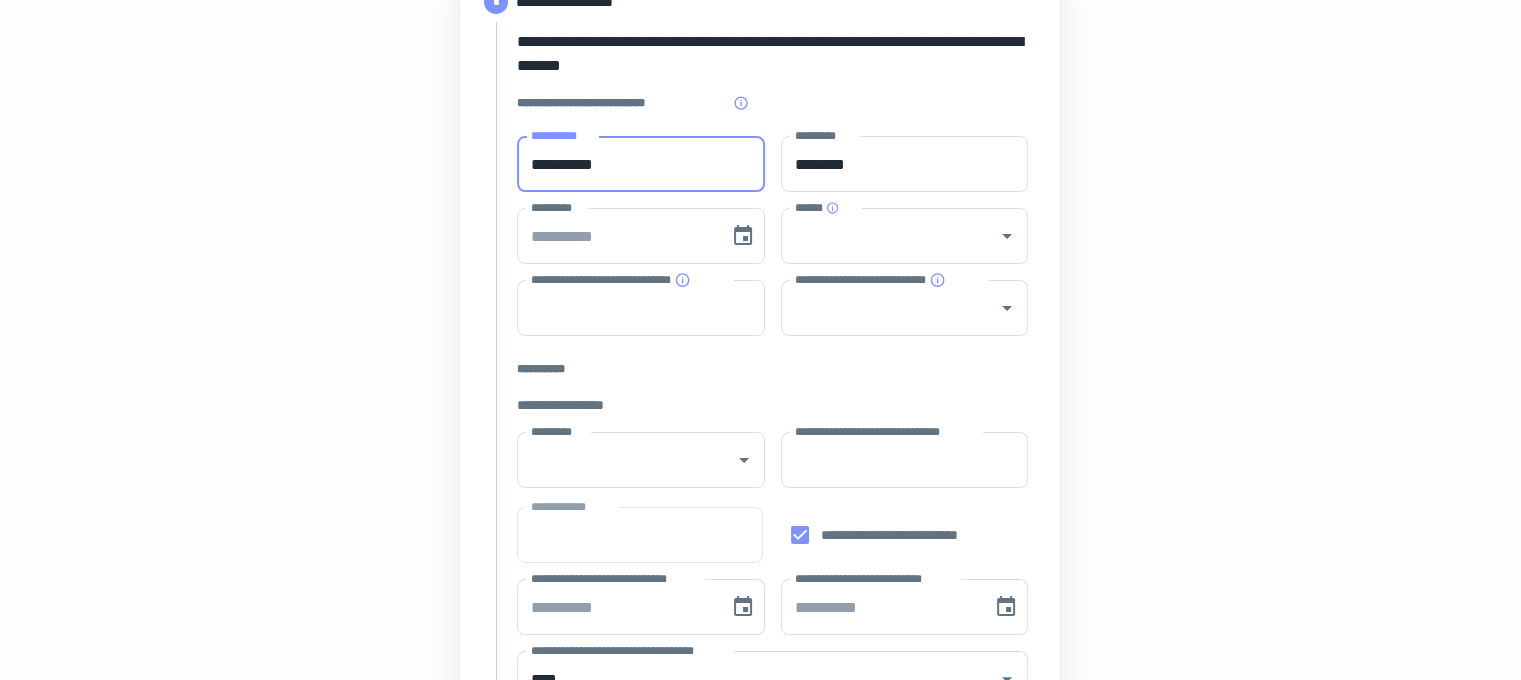 click on "*********" at bounding box center [616, 236] 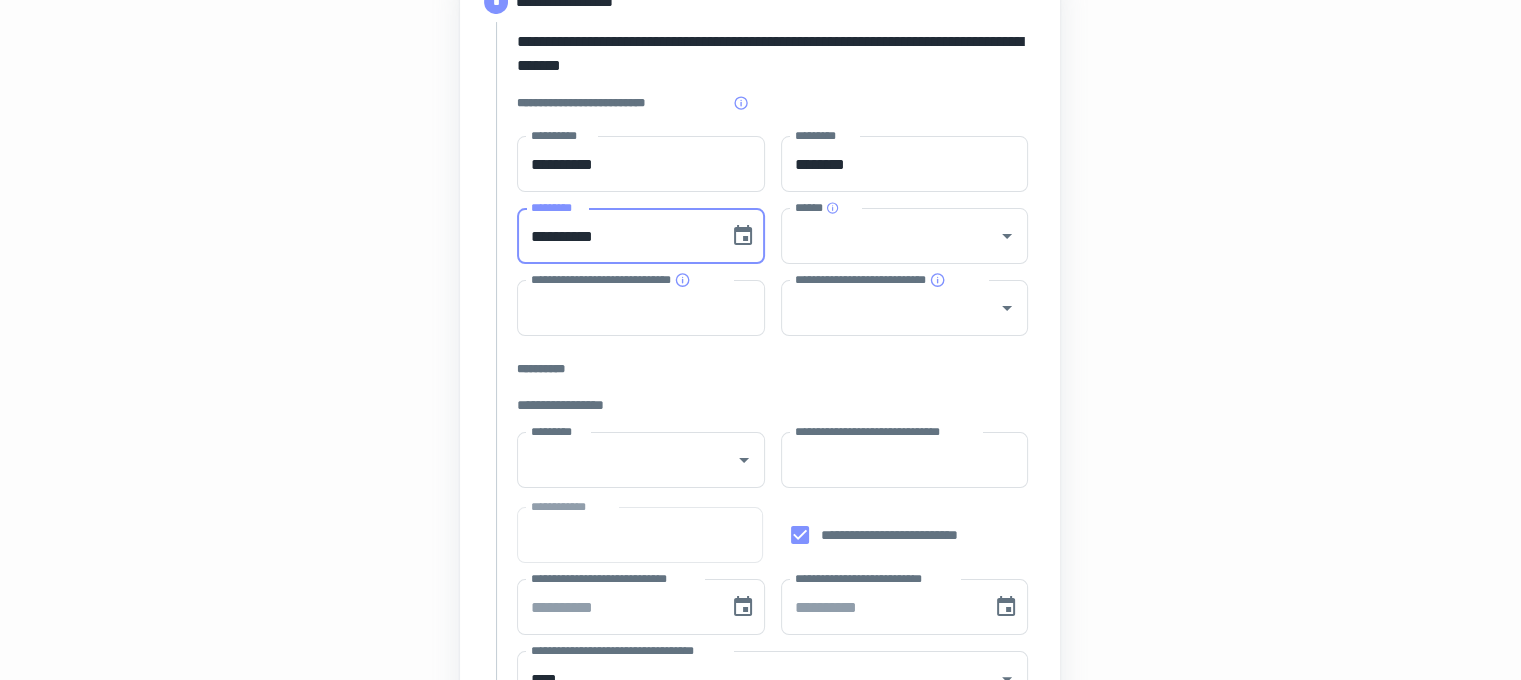 type on "**********" 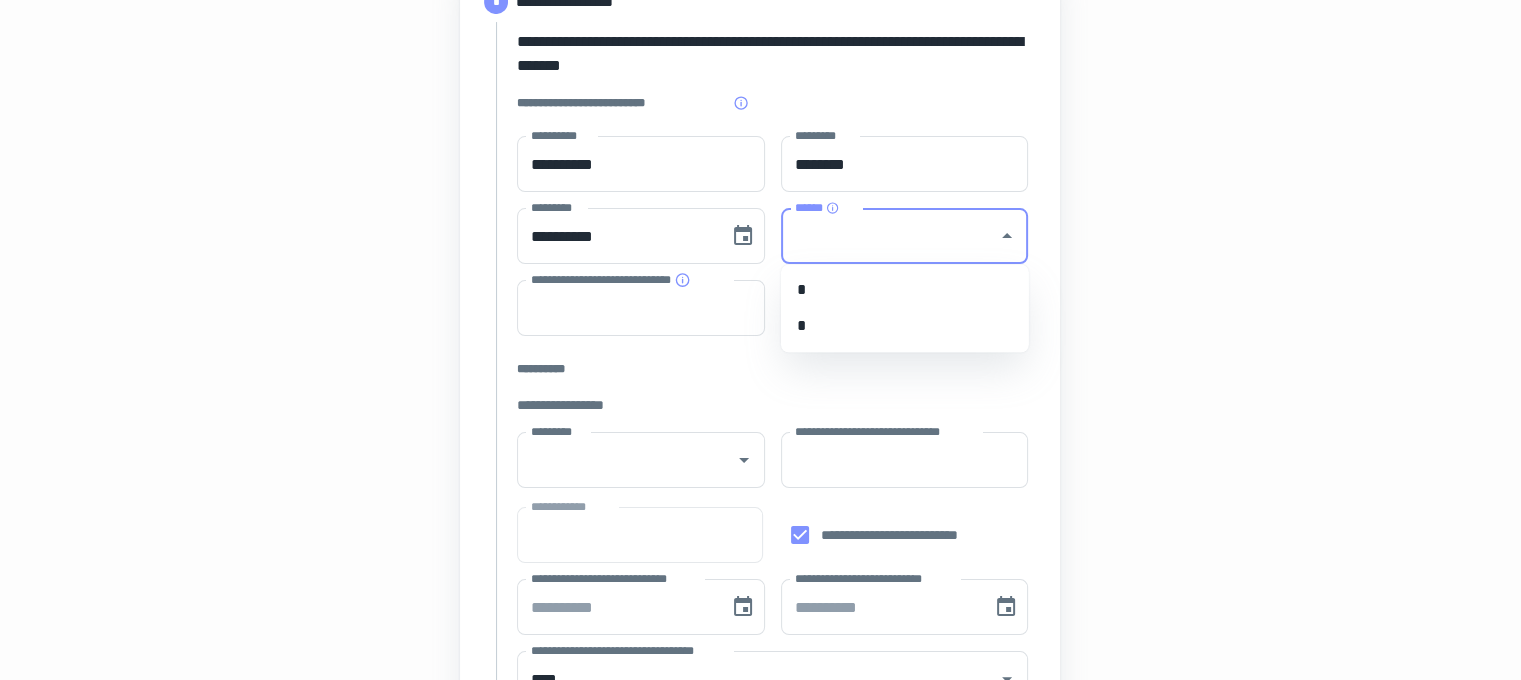 click on "*" at bounding box center (905, 326) 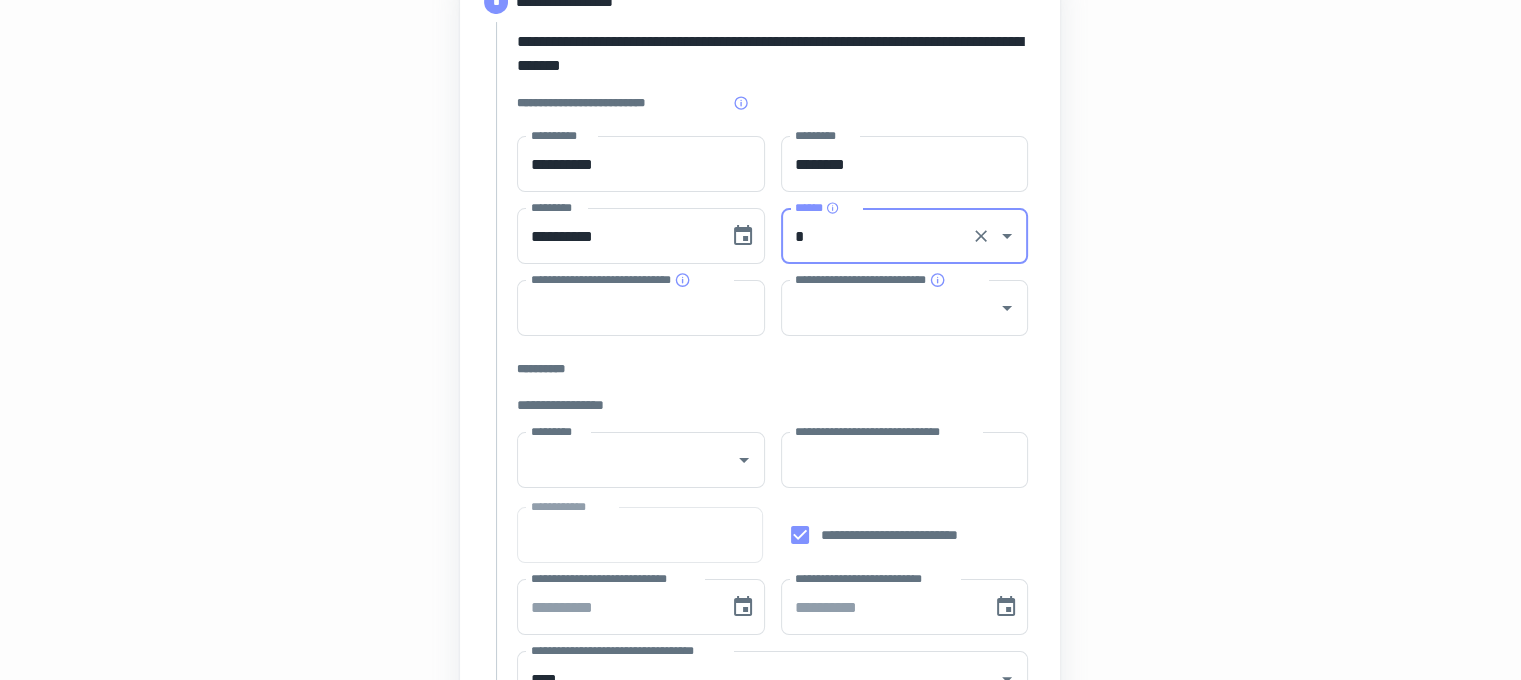 click on "**********" at bounding box center [641, 308] 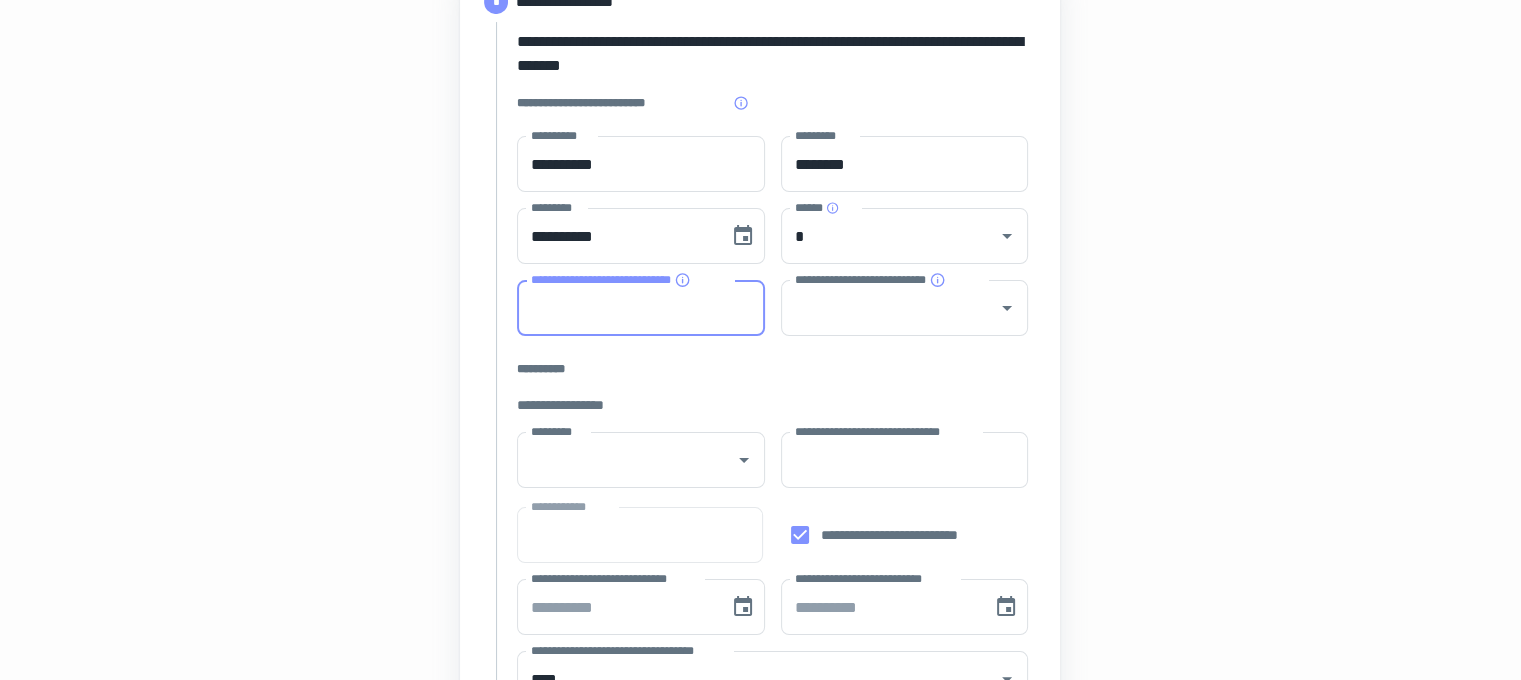 type on "*" 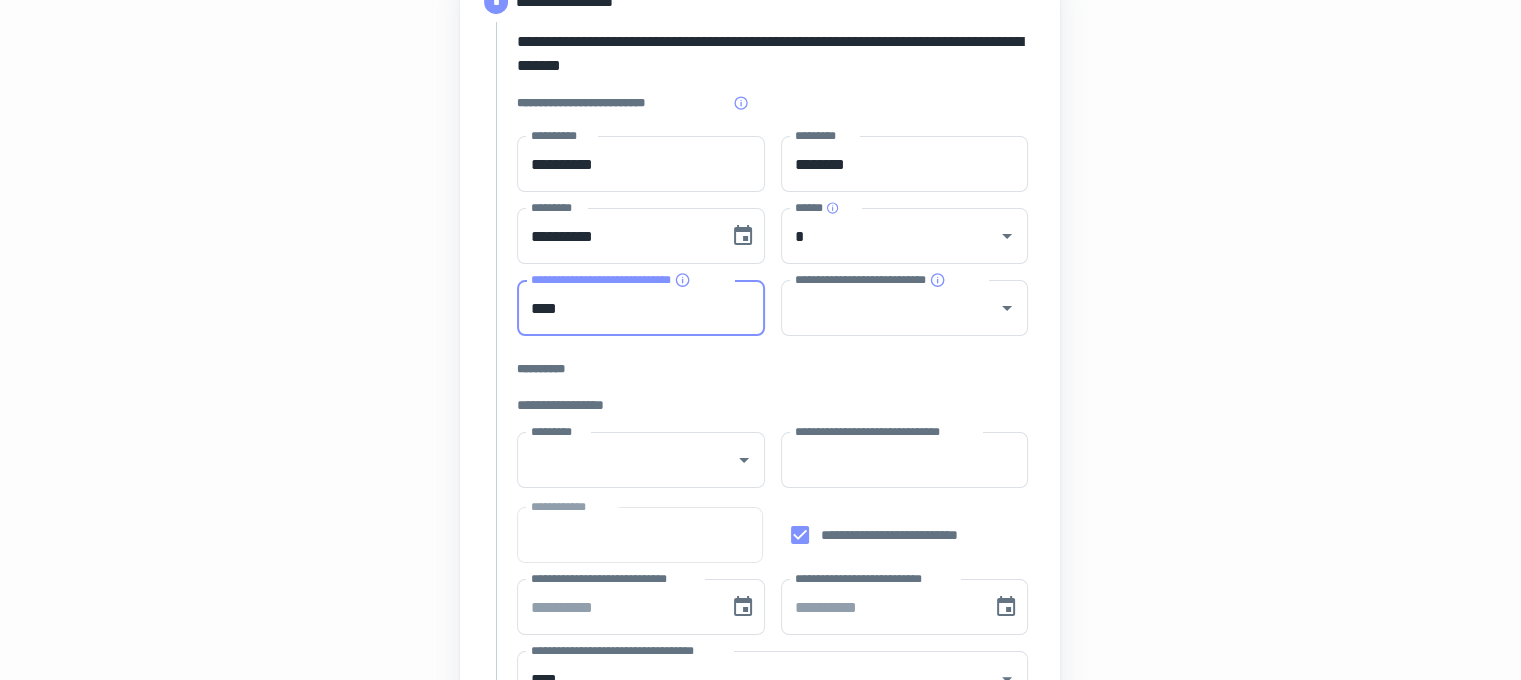 type on "****" 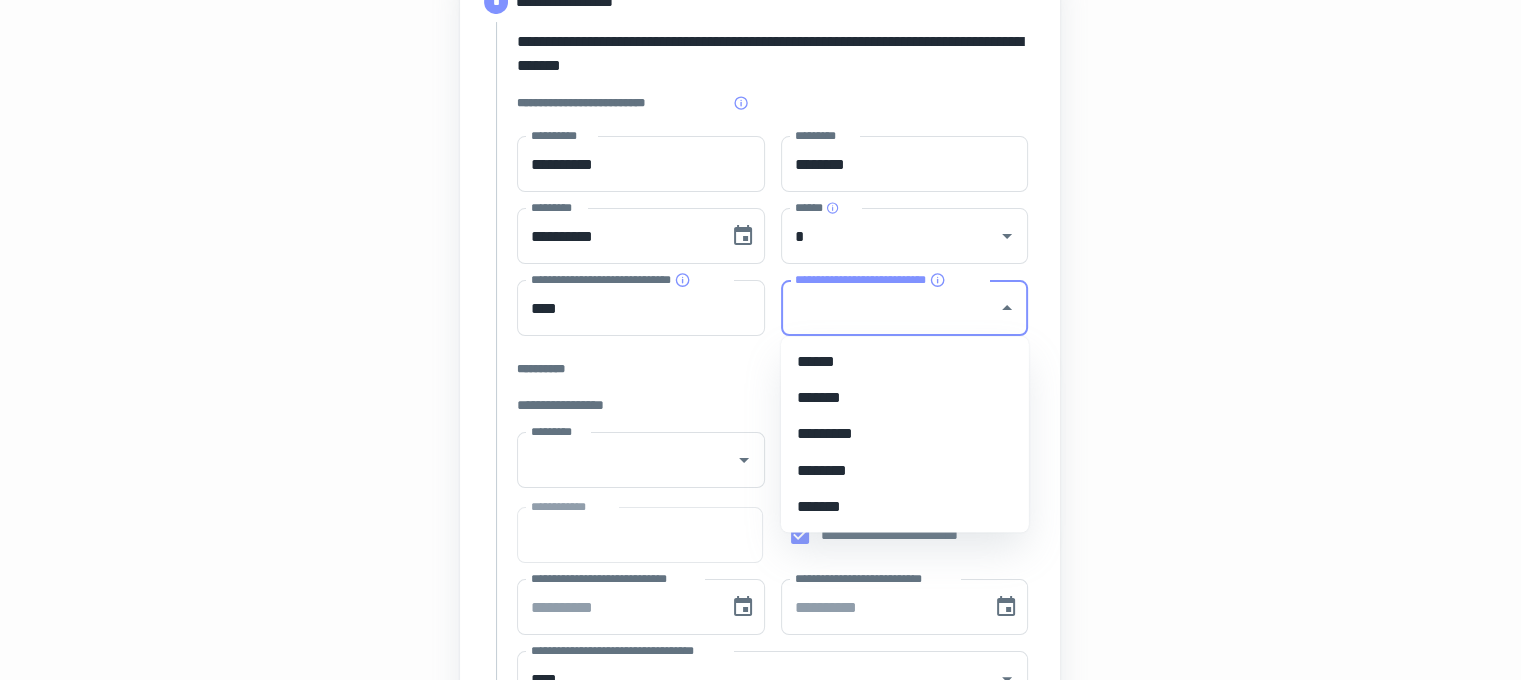 click on "**********" at bounding box center [760, 604] 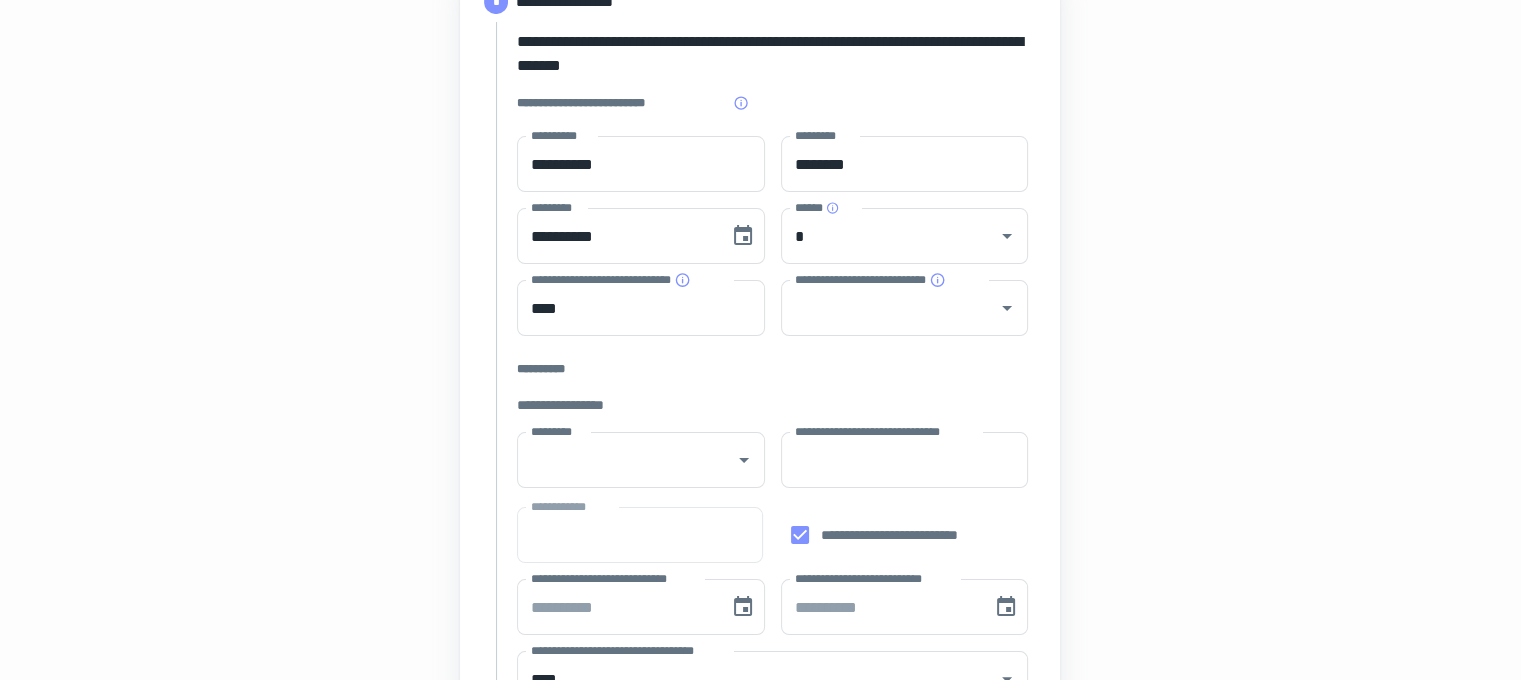 click 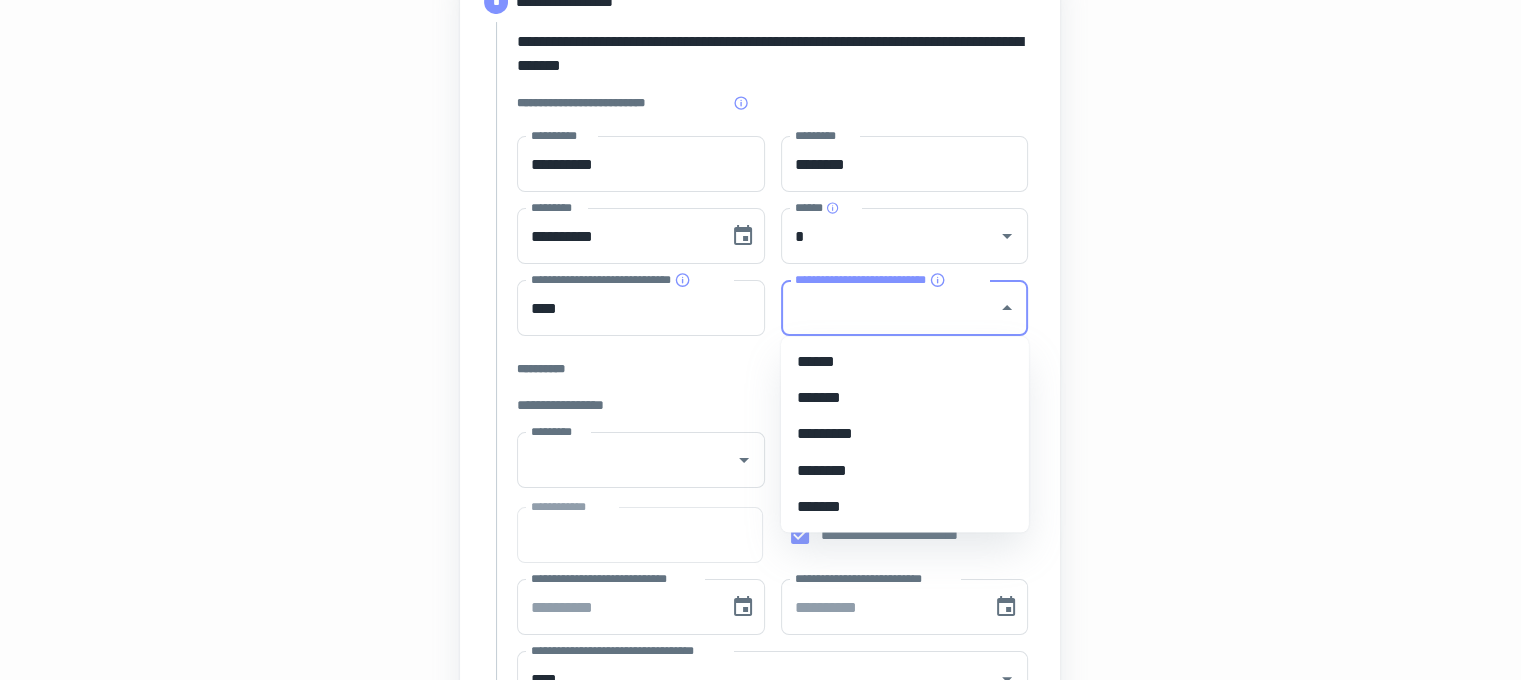 click on "*******" at bounding box center [905, 398] 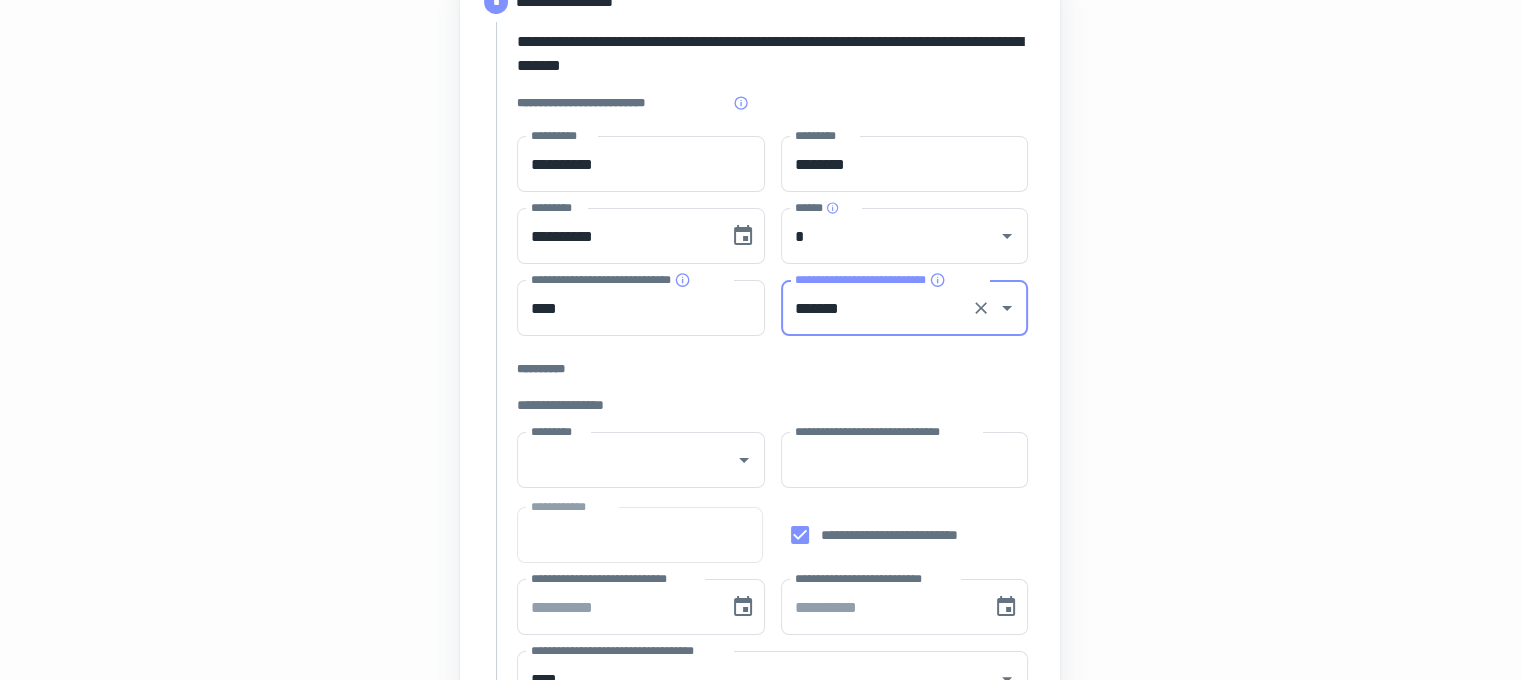 click on "**********" at bounding box center (760, 604) 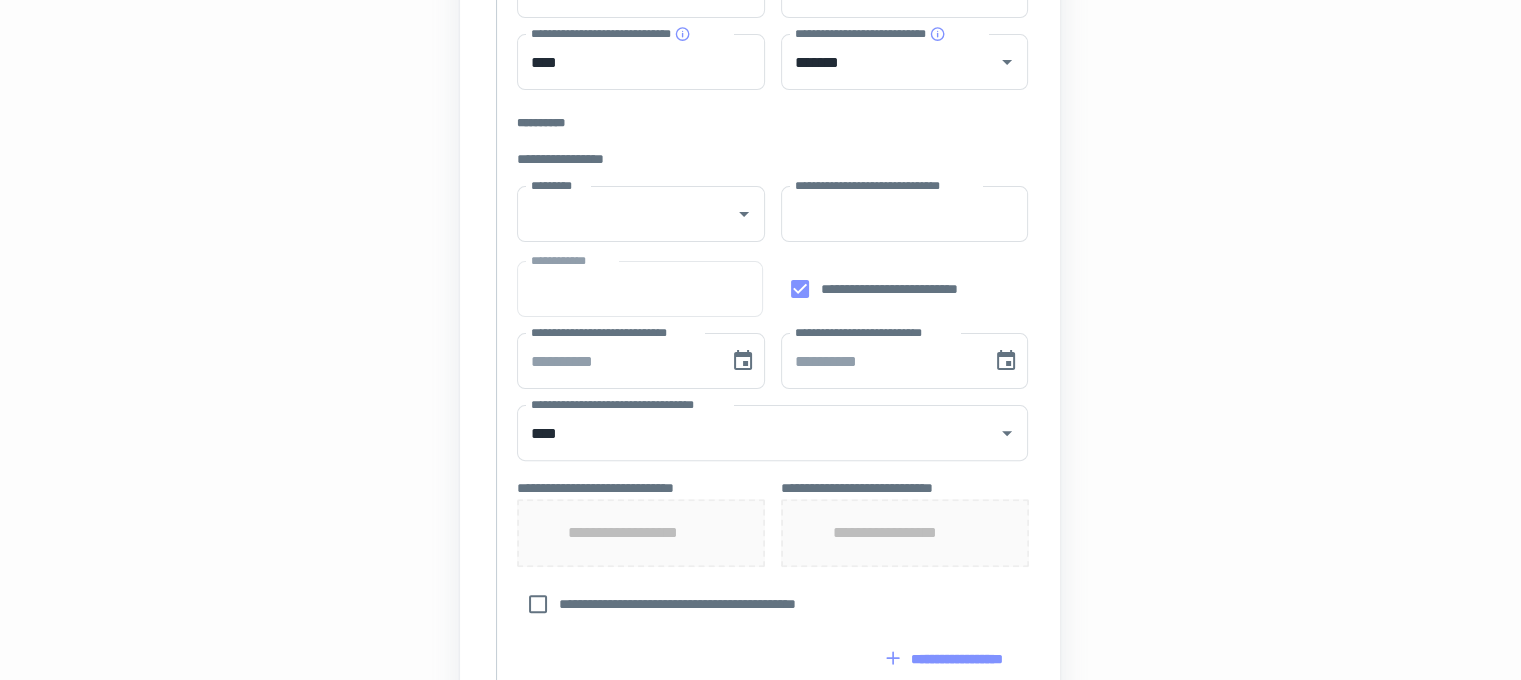 scroll, scrollTop: 533, scrollLeft: 0, axis: vertical 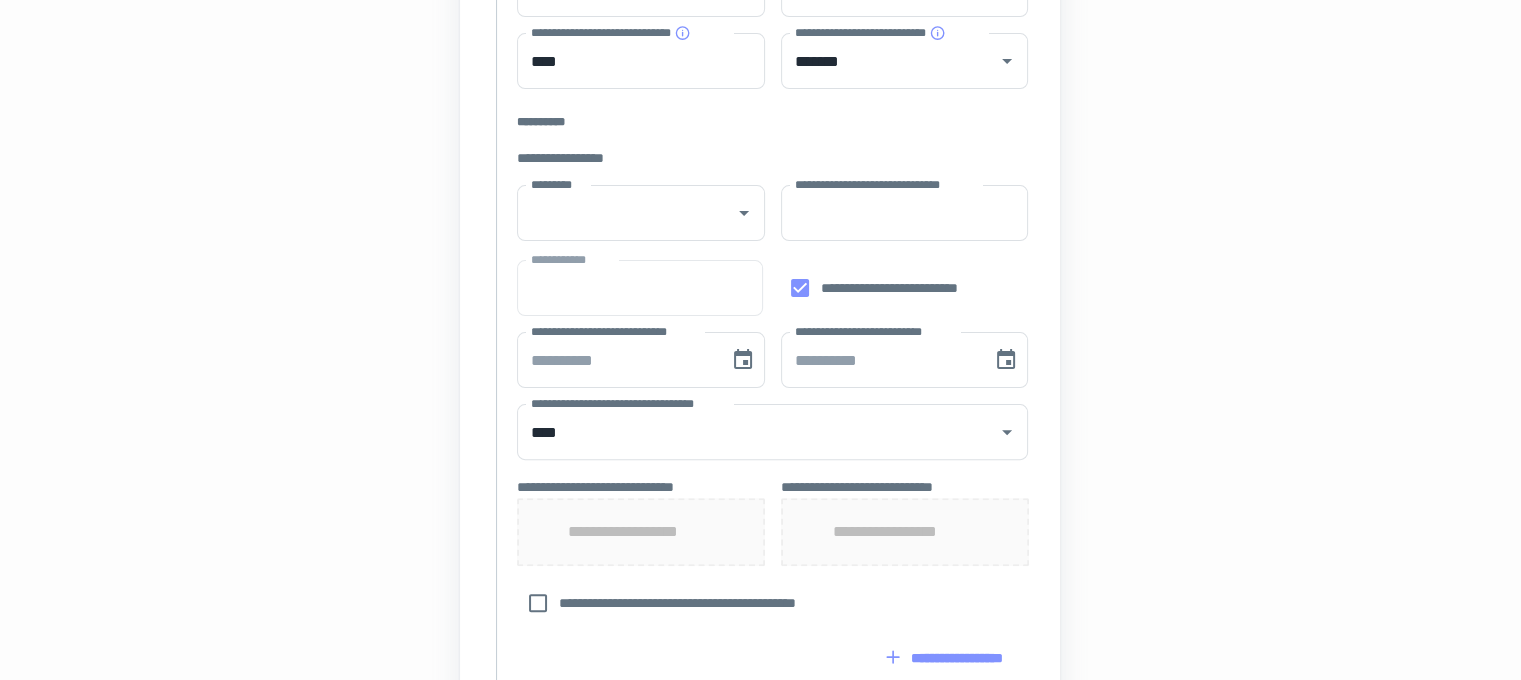 click at bounding box center [730, 213] 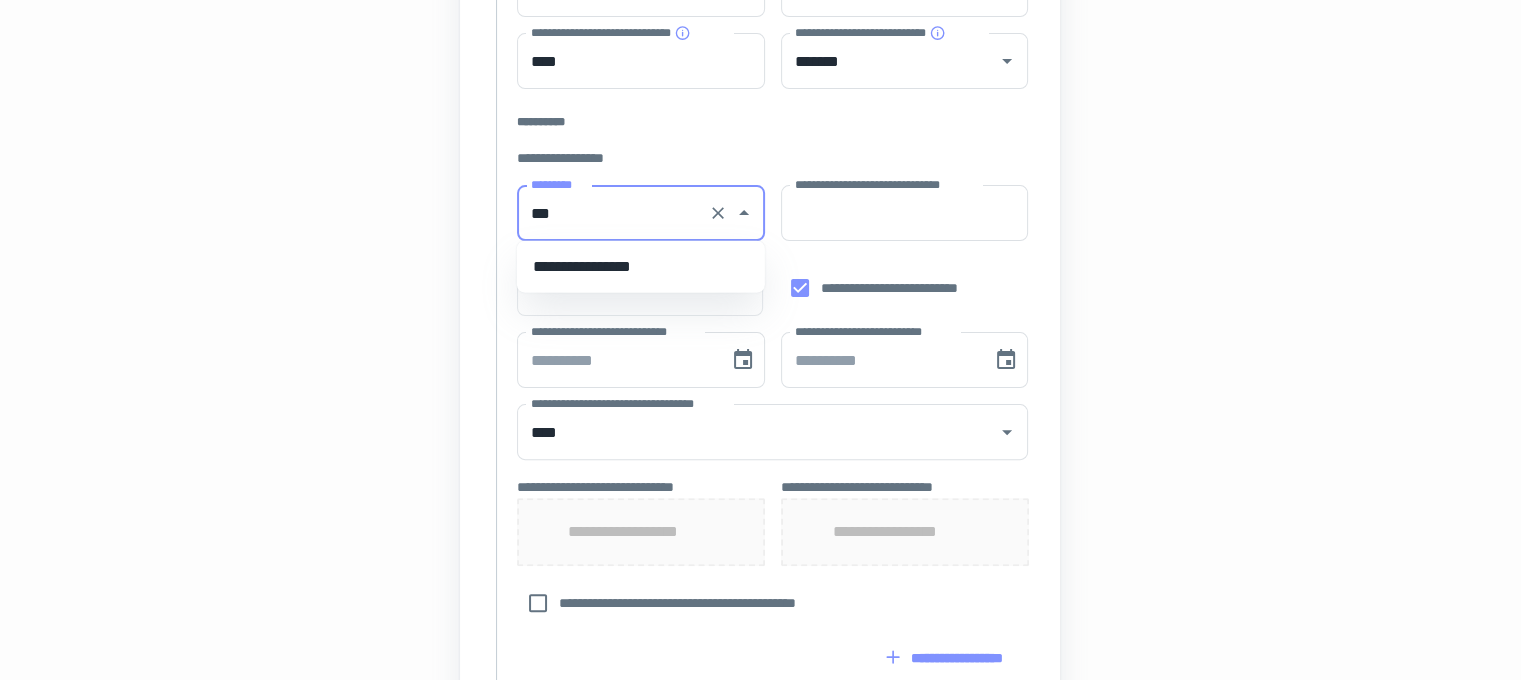 click on "**********" at bounding box center (641, 267) 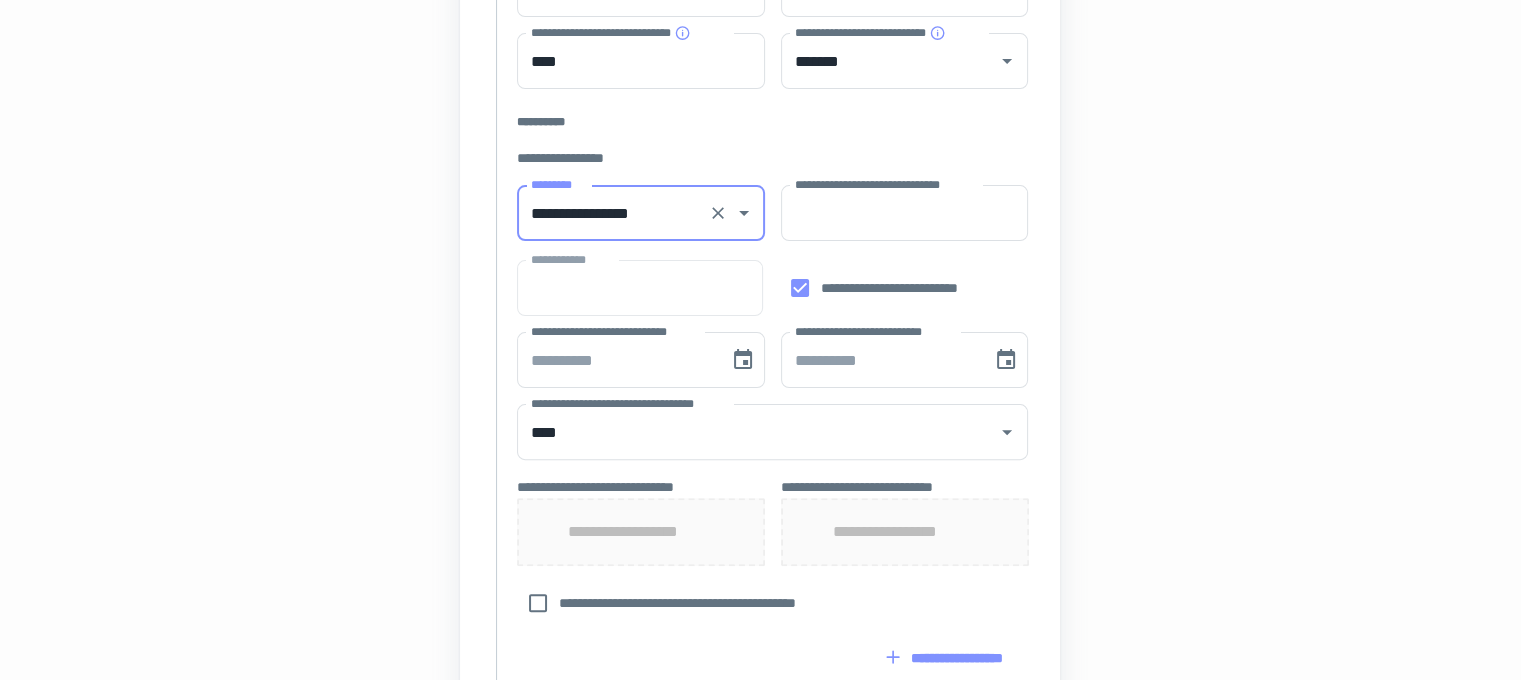 type on "**********" 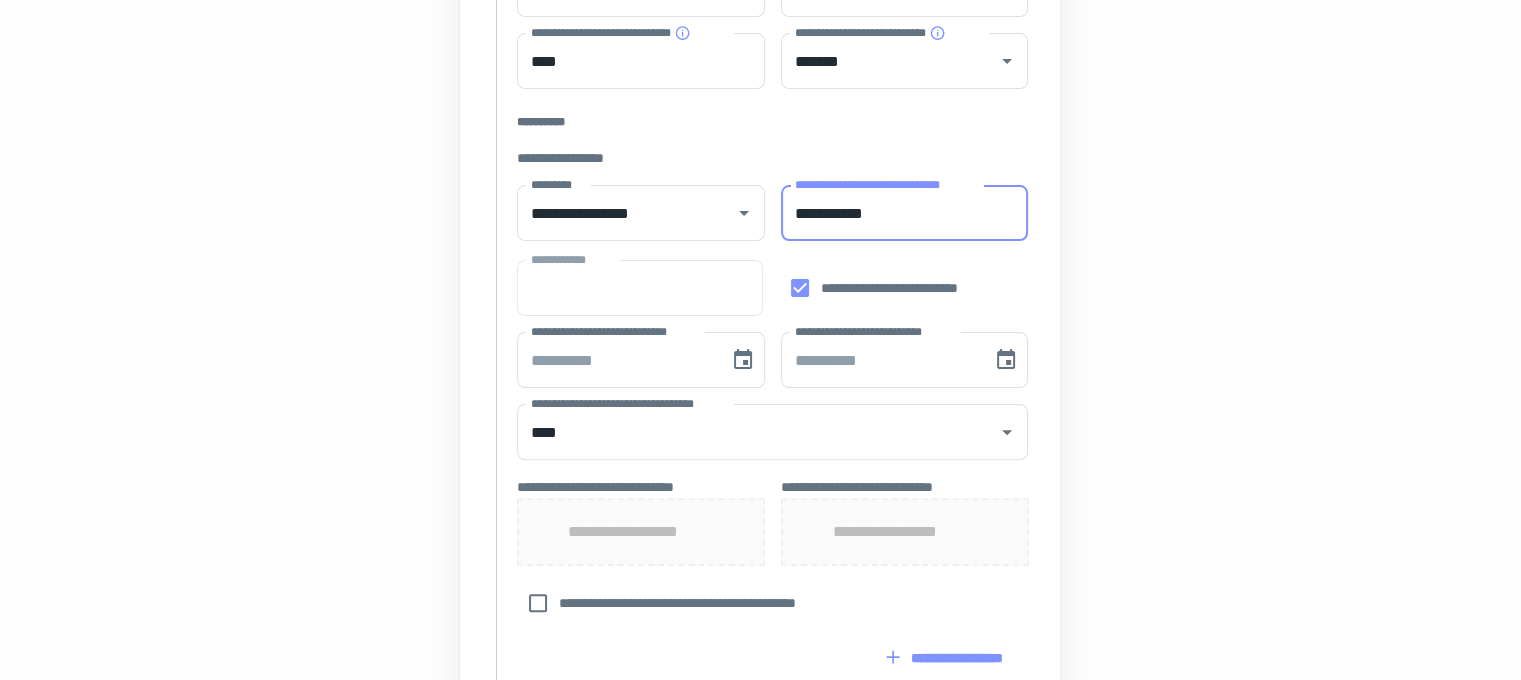 type on "**********" 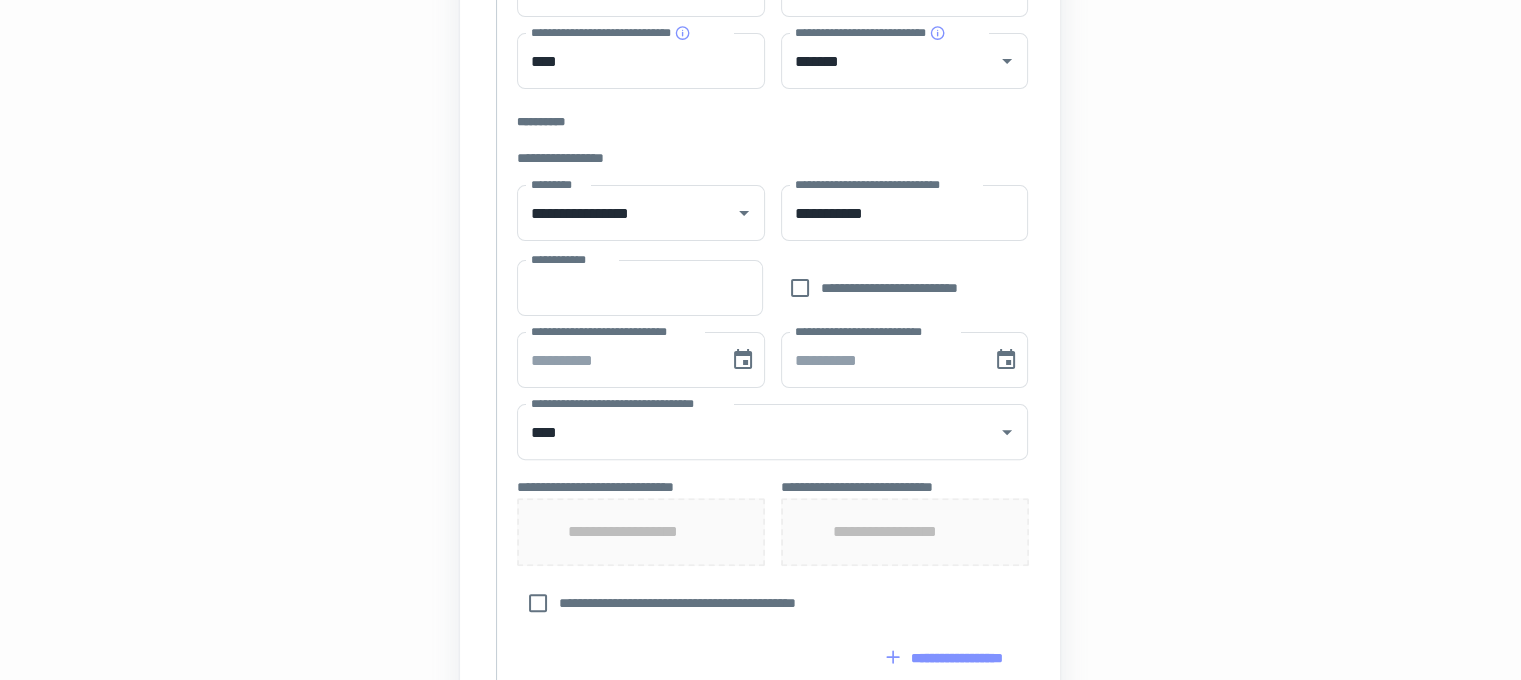 click on "**********" at bounding box center [772, 288] 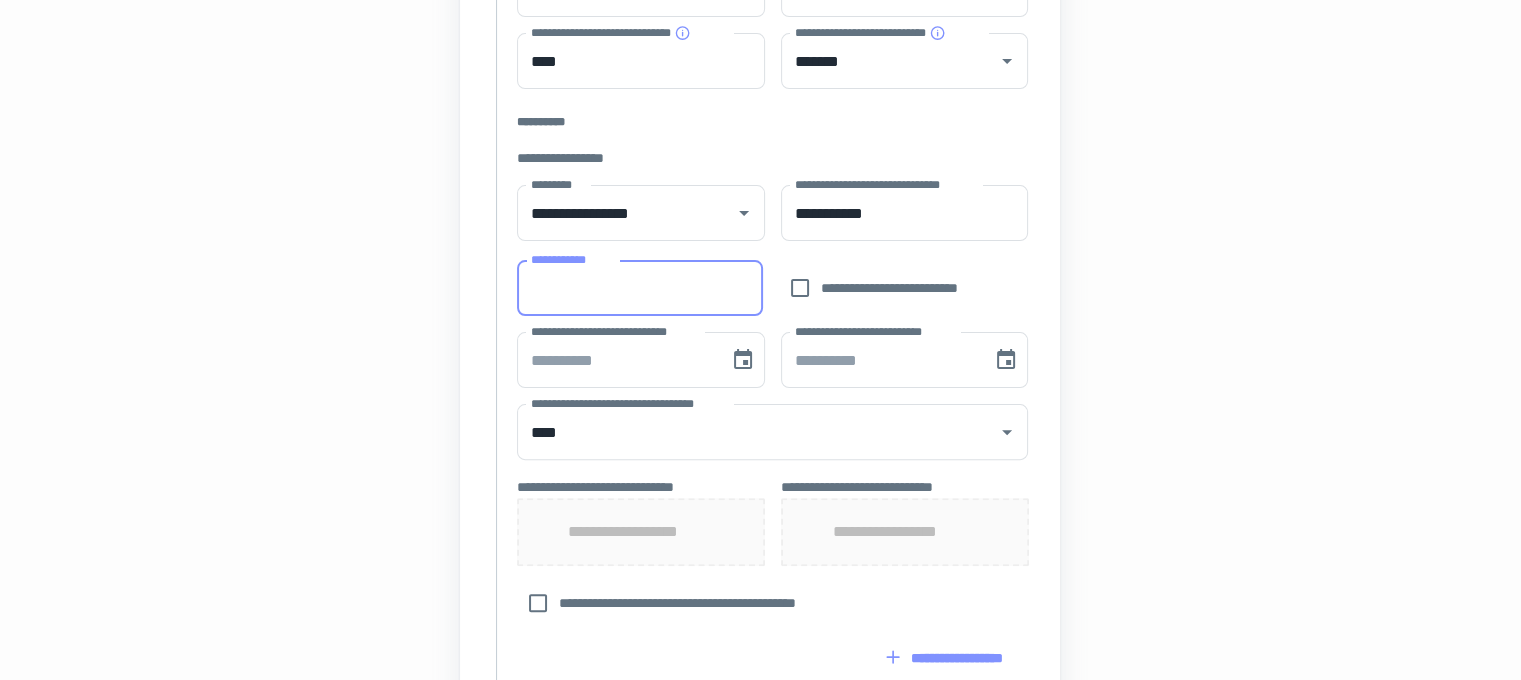 click on "**********" at bounding box center (639, 288) 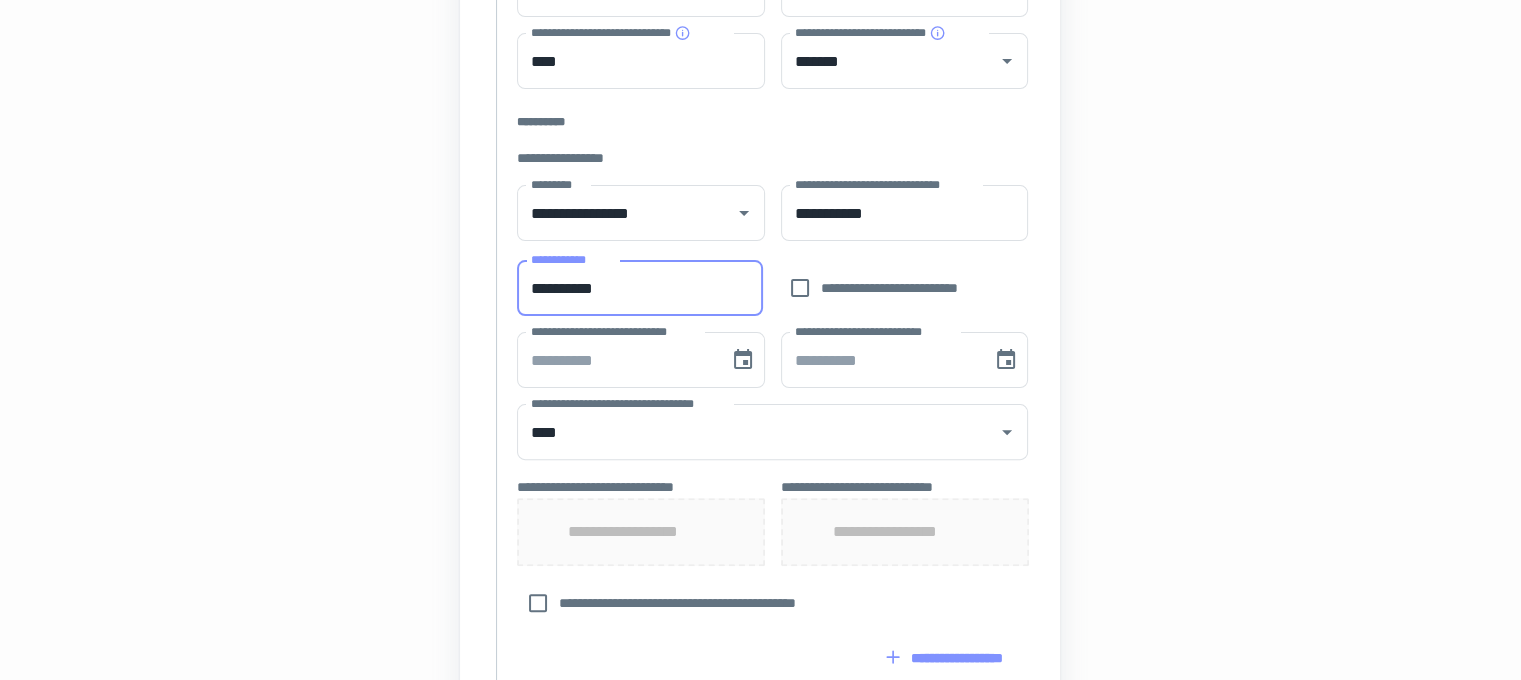 type on "**********" 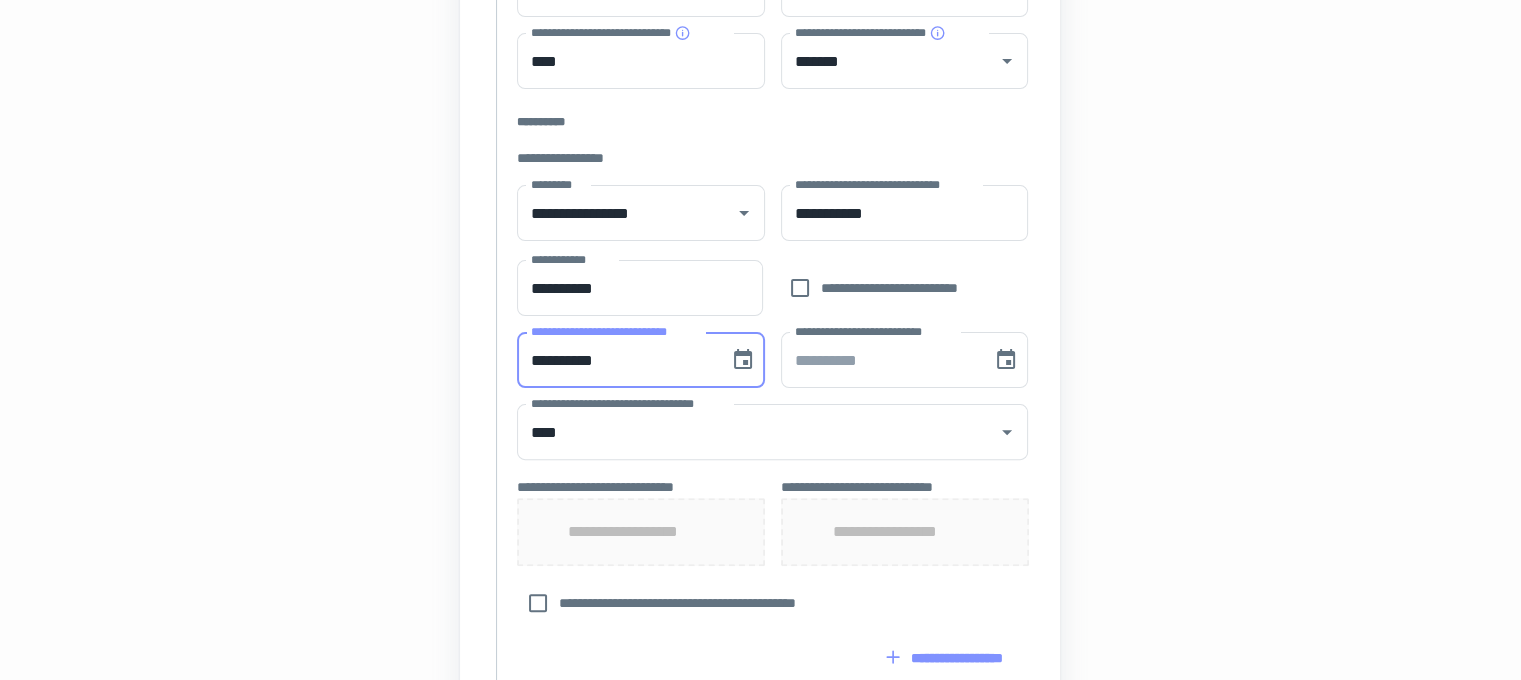 type 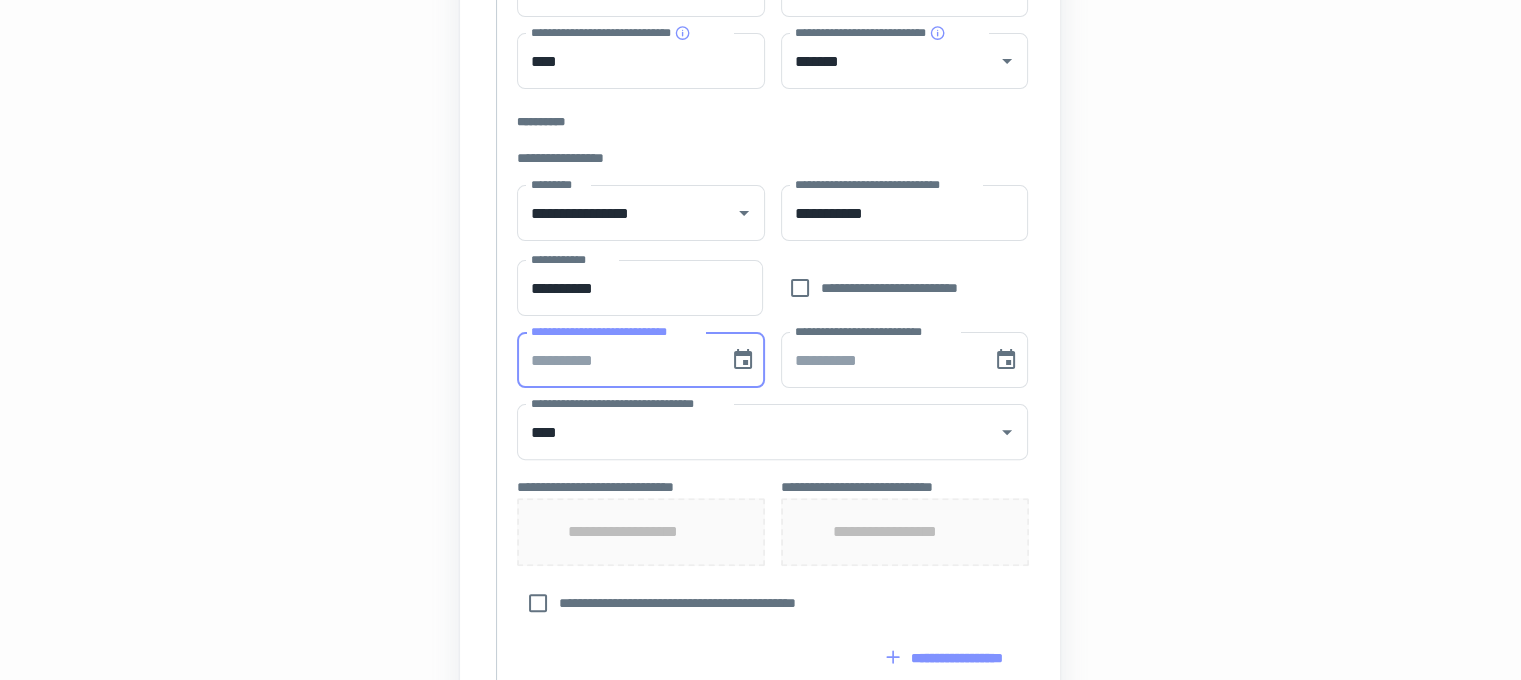 click on "**********" at bounding box center (760, 357) 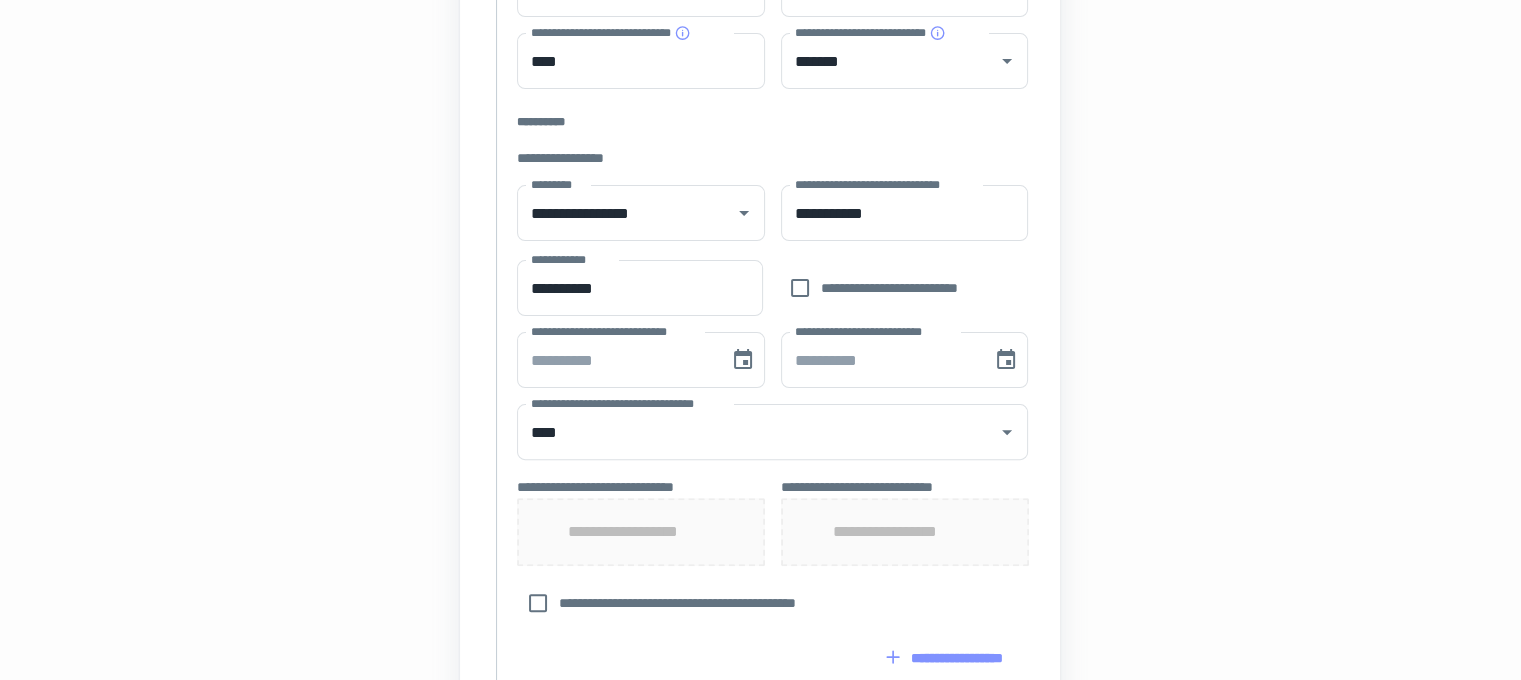 click on "****" at bounding box center [744, 432] 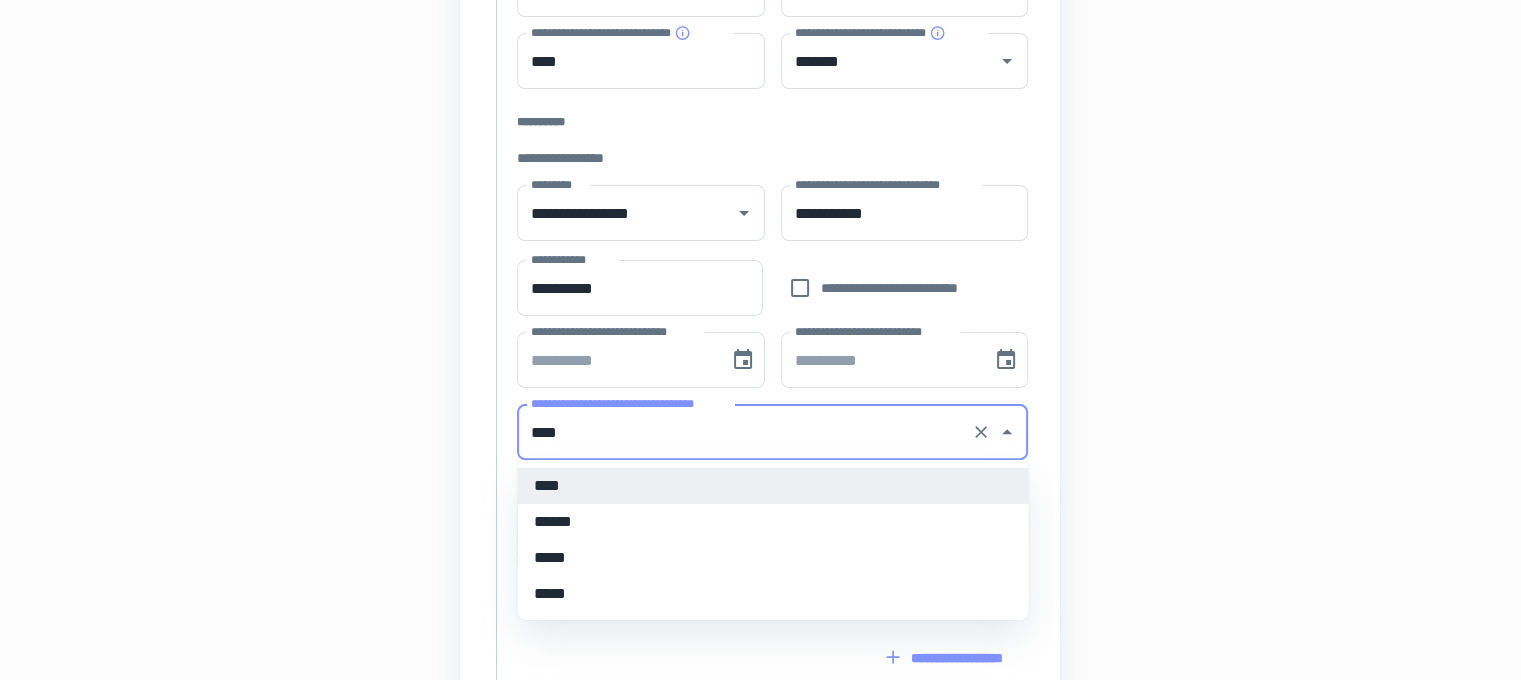 click on "****" at bounding box center [744, 432] 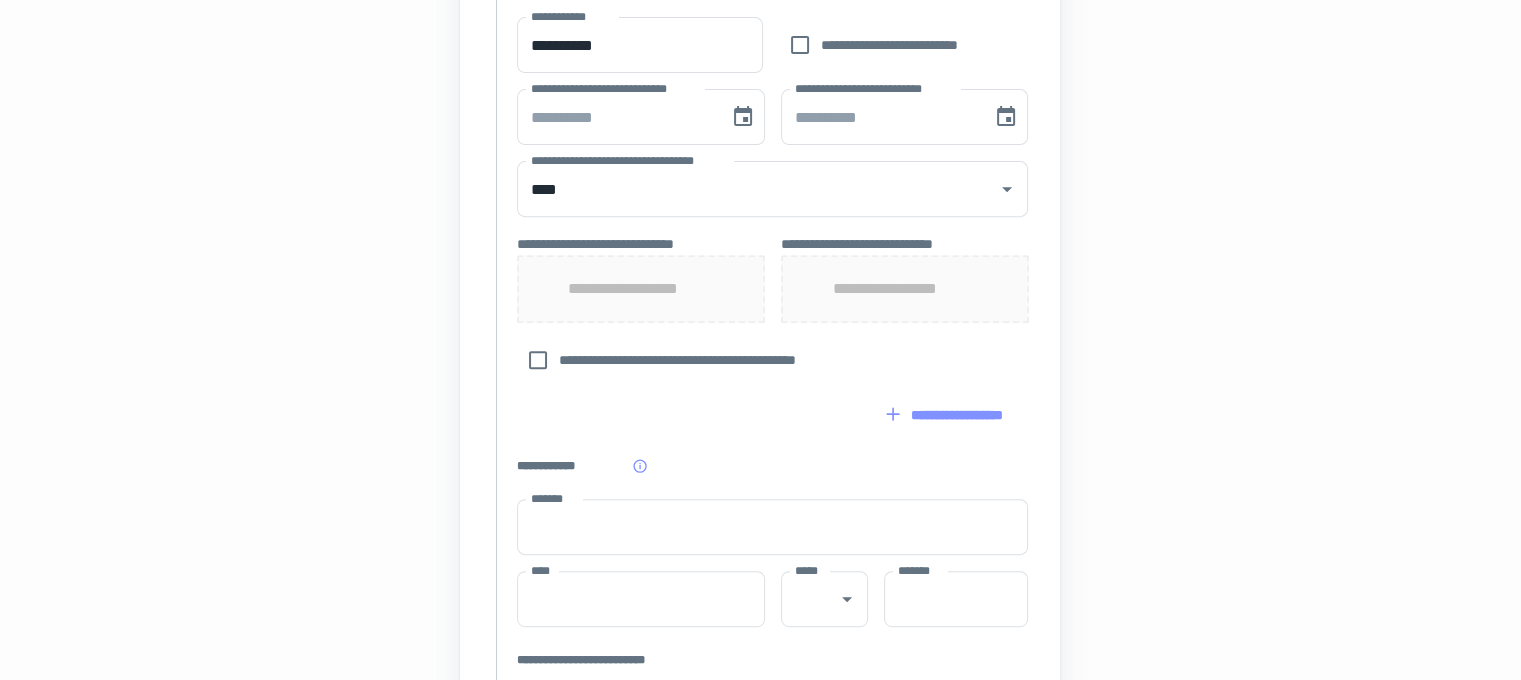 scroll, scrollTop: 821, scrollLeft: 0, axis: vertical 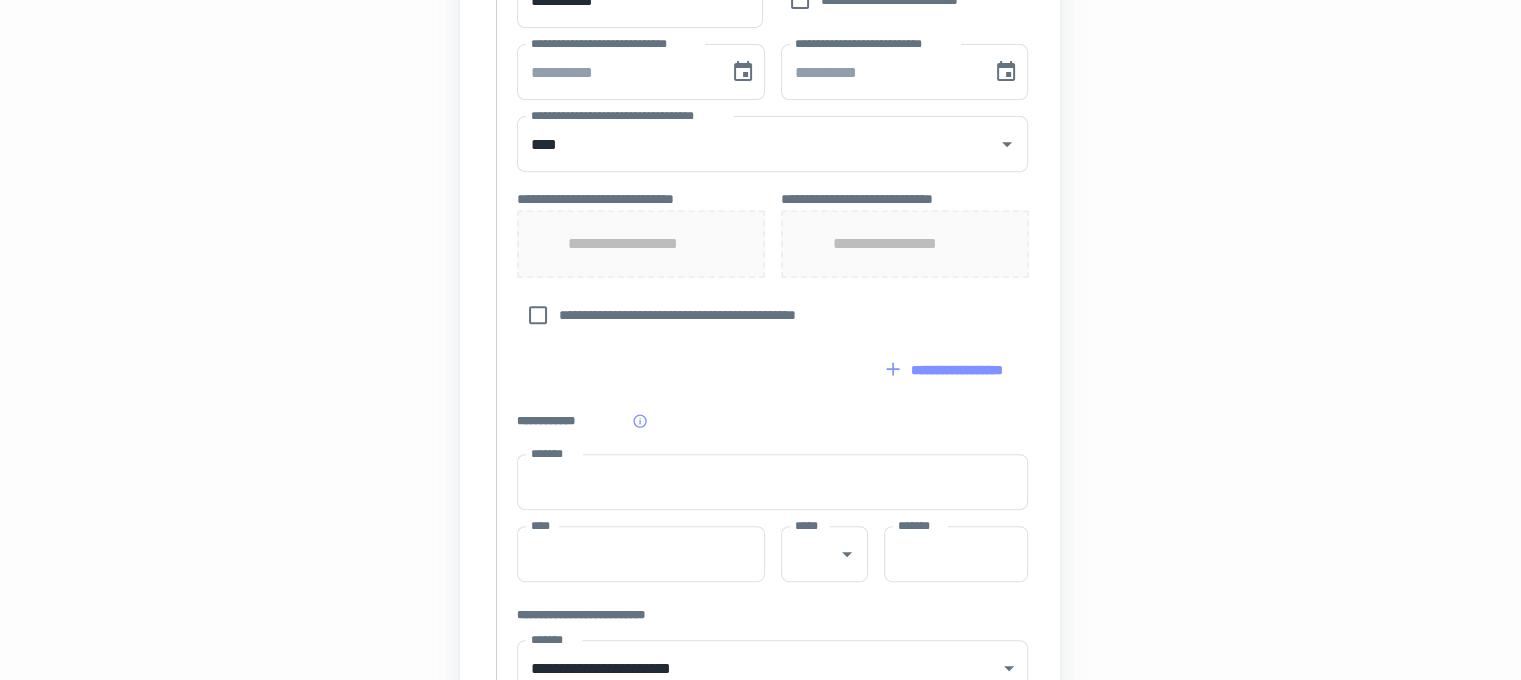 click on "**********" at bounding box center [760, 69] 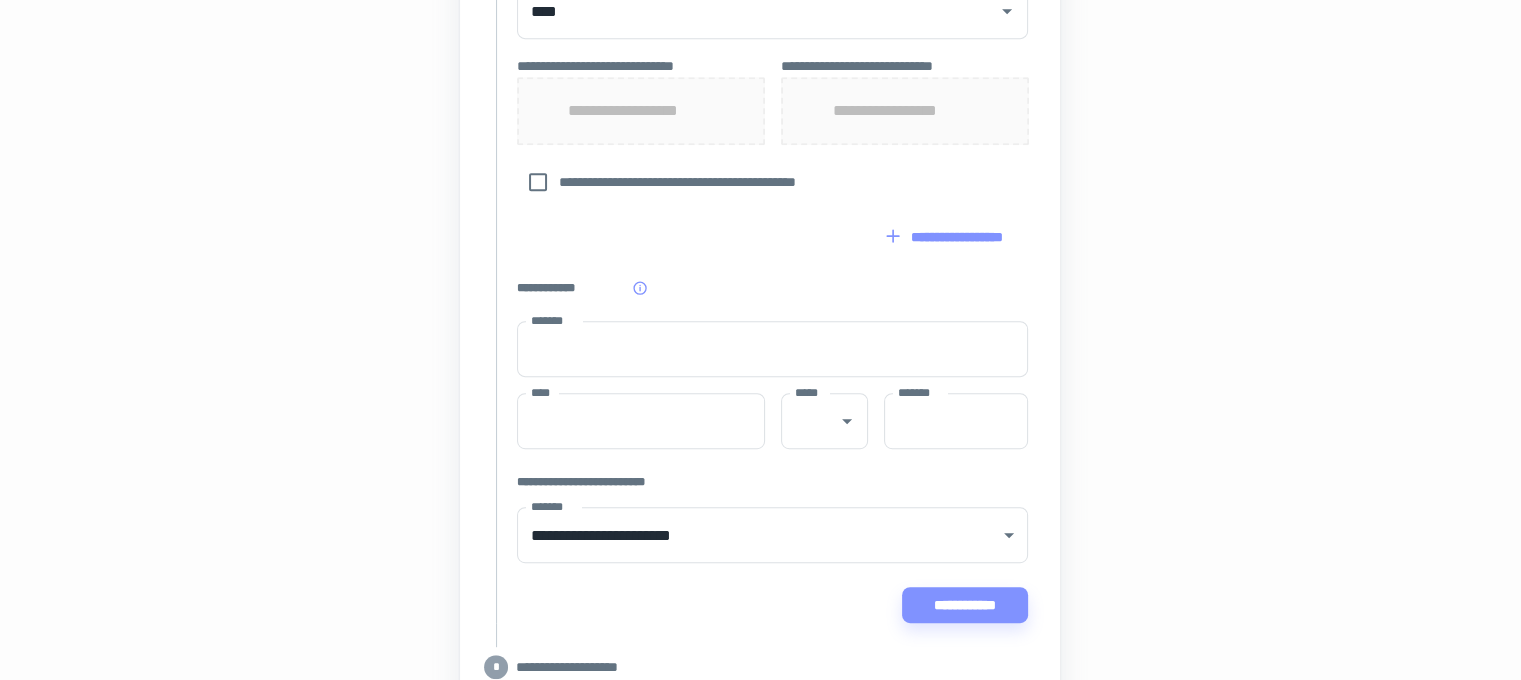 scroll, scrollTop: 1064, scrollLeft: 0, axis: vertical 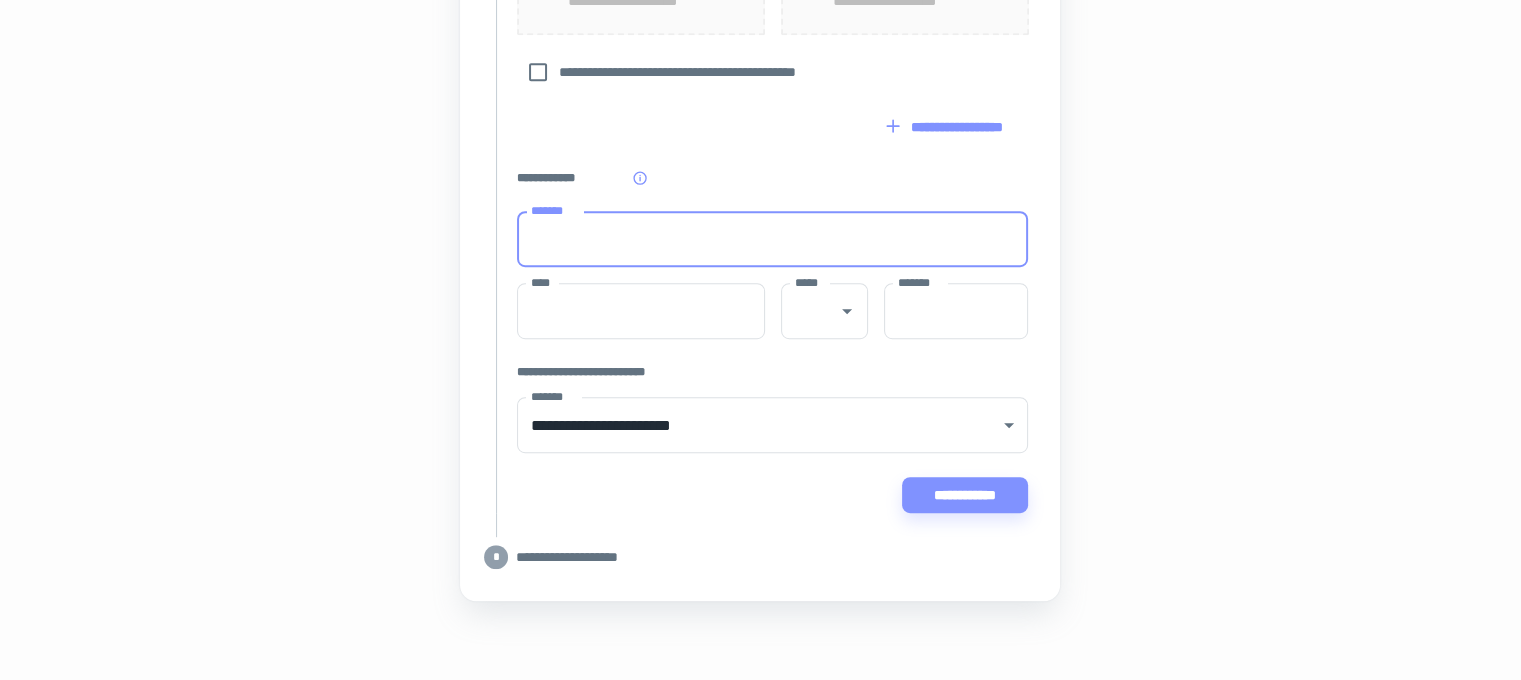 click on "*******" at bounding box center (772, 239) 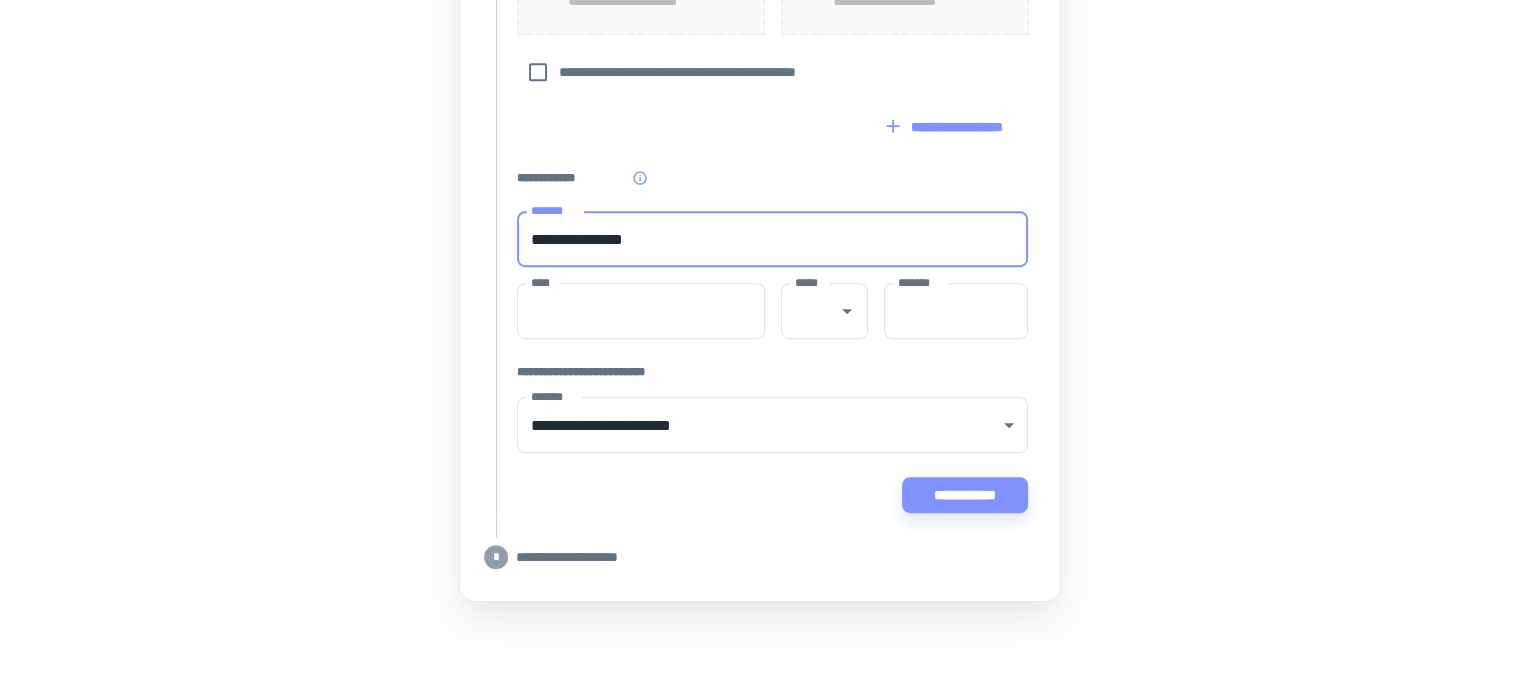 type on "*******" 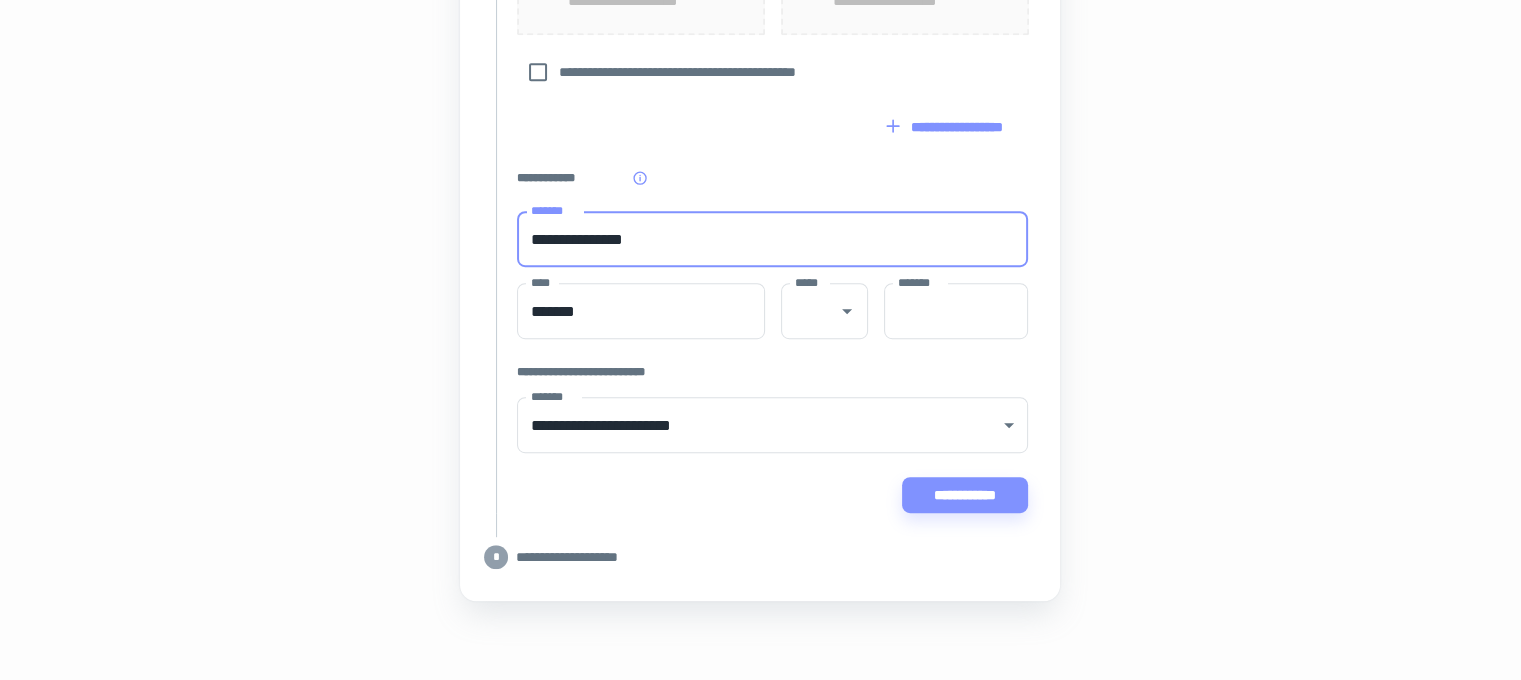 type on "**" 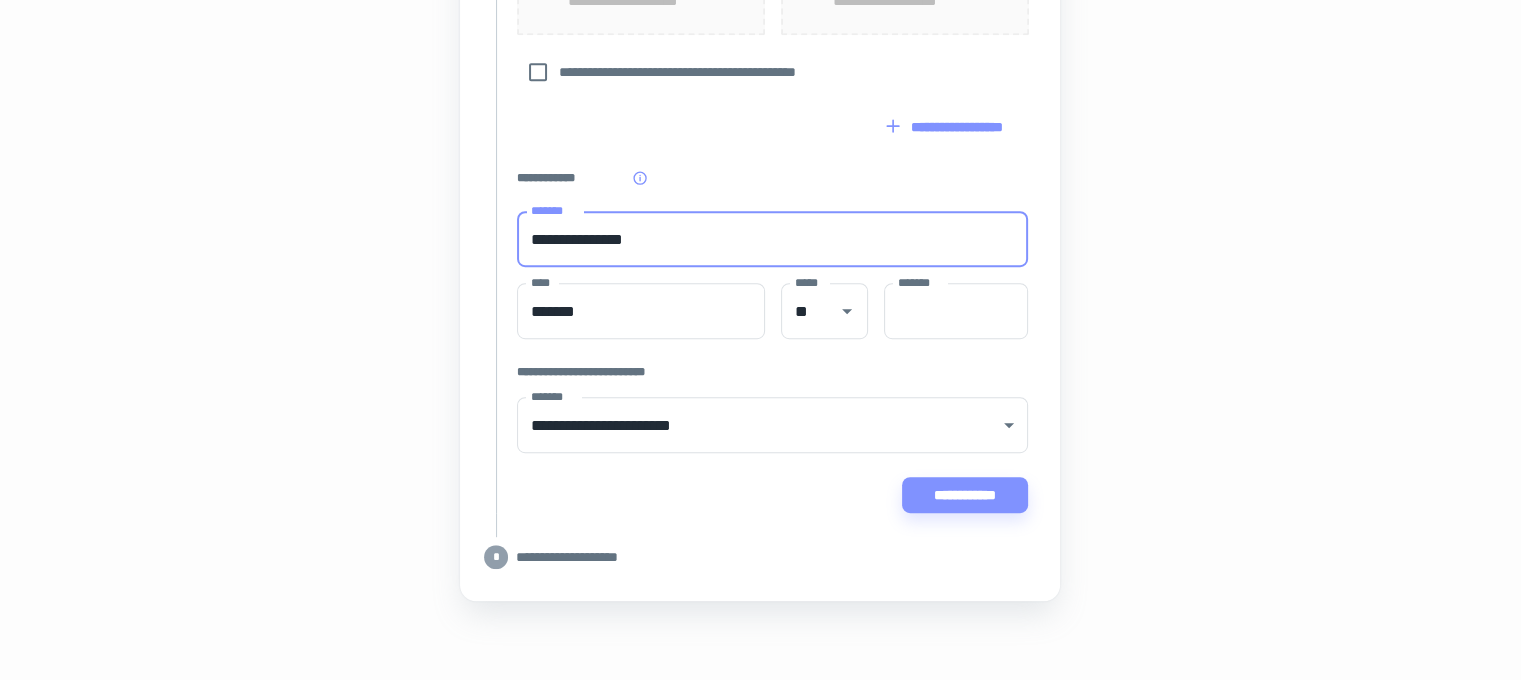 type on "**********" 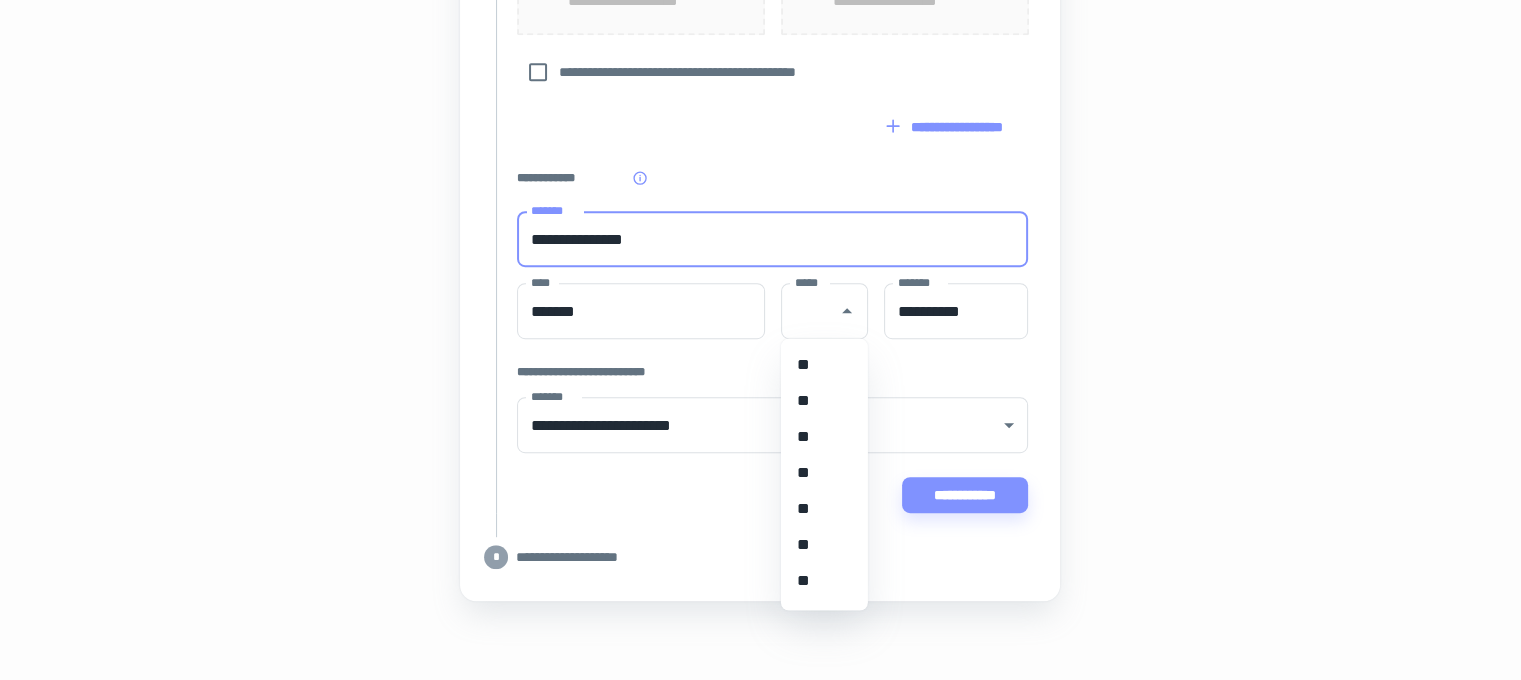 click on "**********" at bounding box center [760, -174] 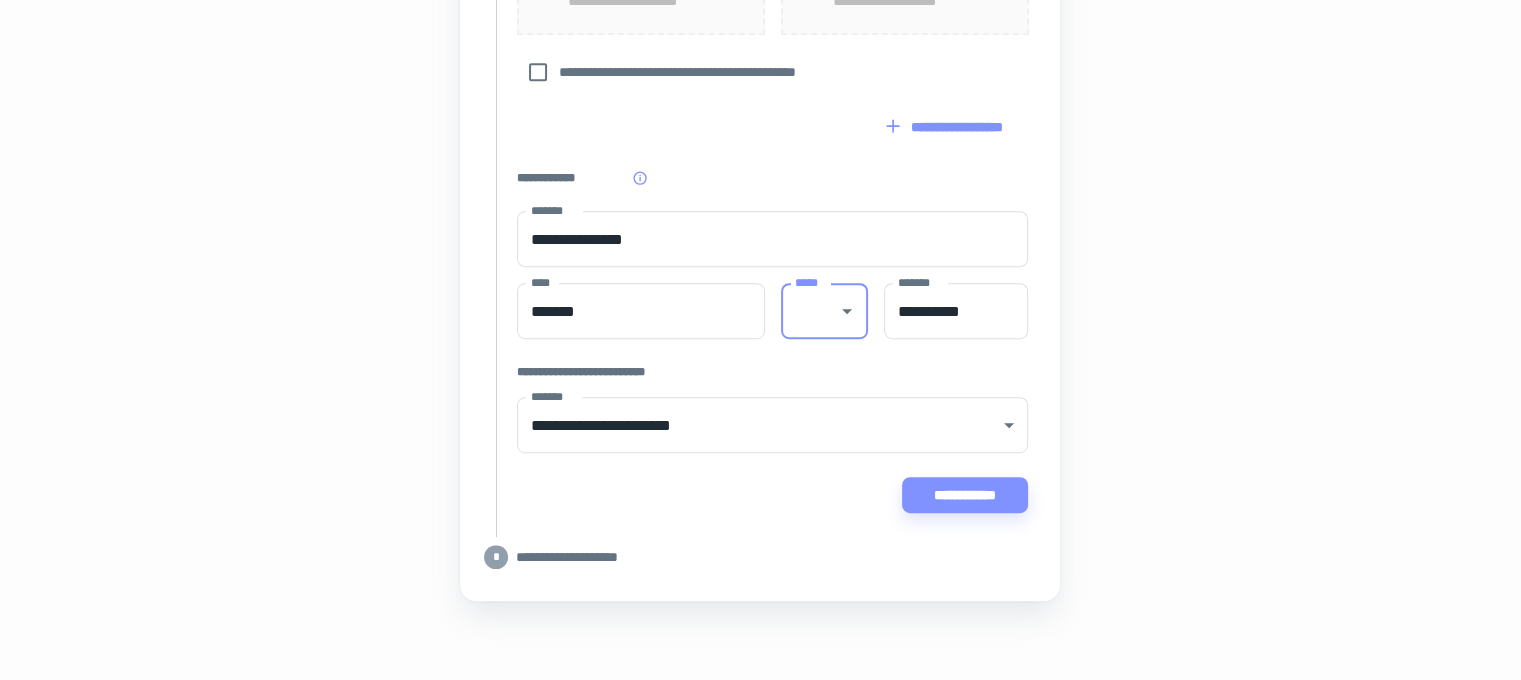 click on "*****" at bounding box center (809, 311) 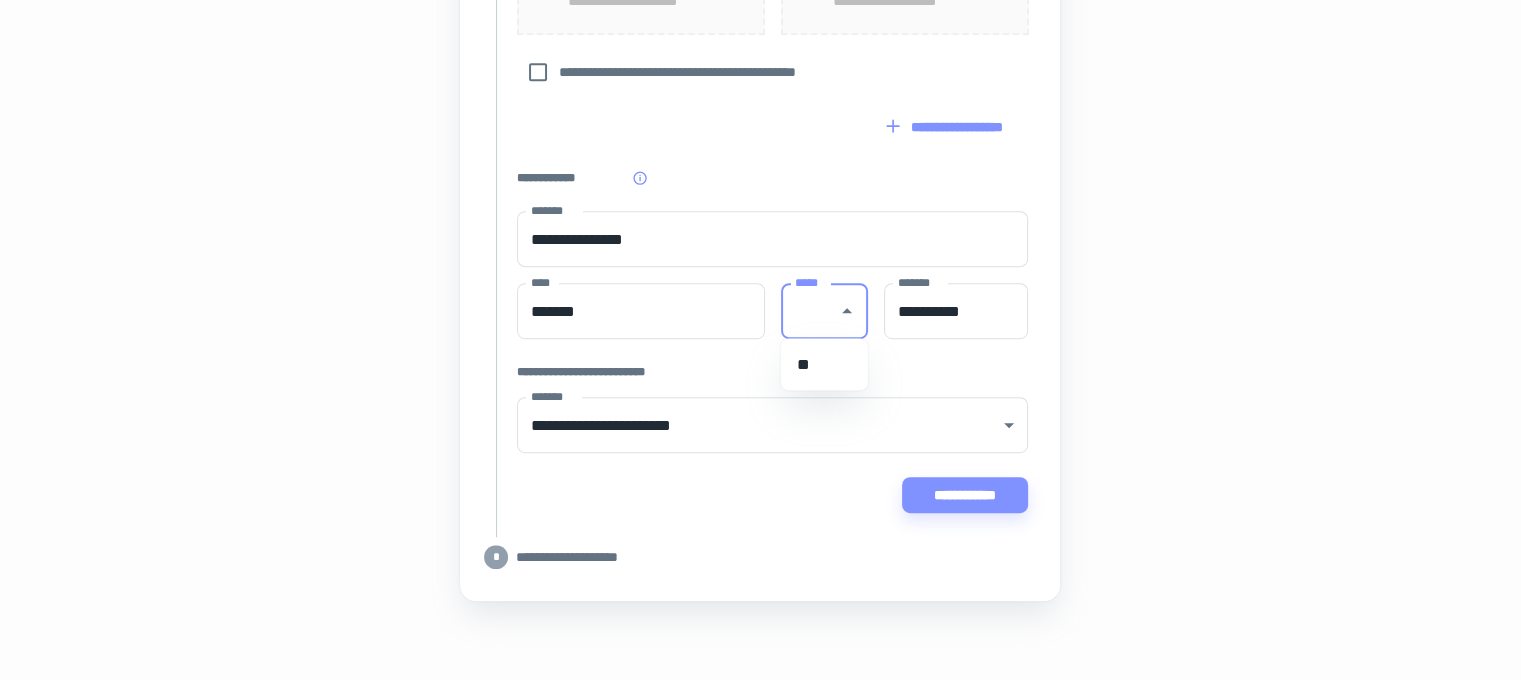 click on "**********" at bounding box center (760, -174) 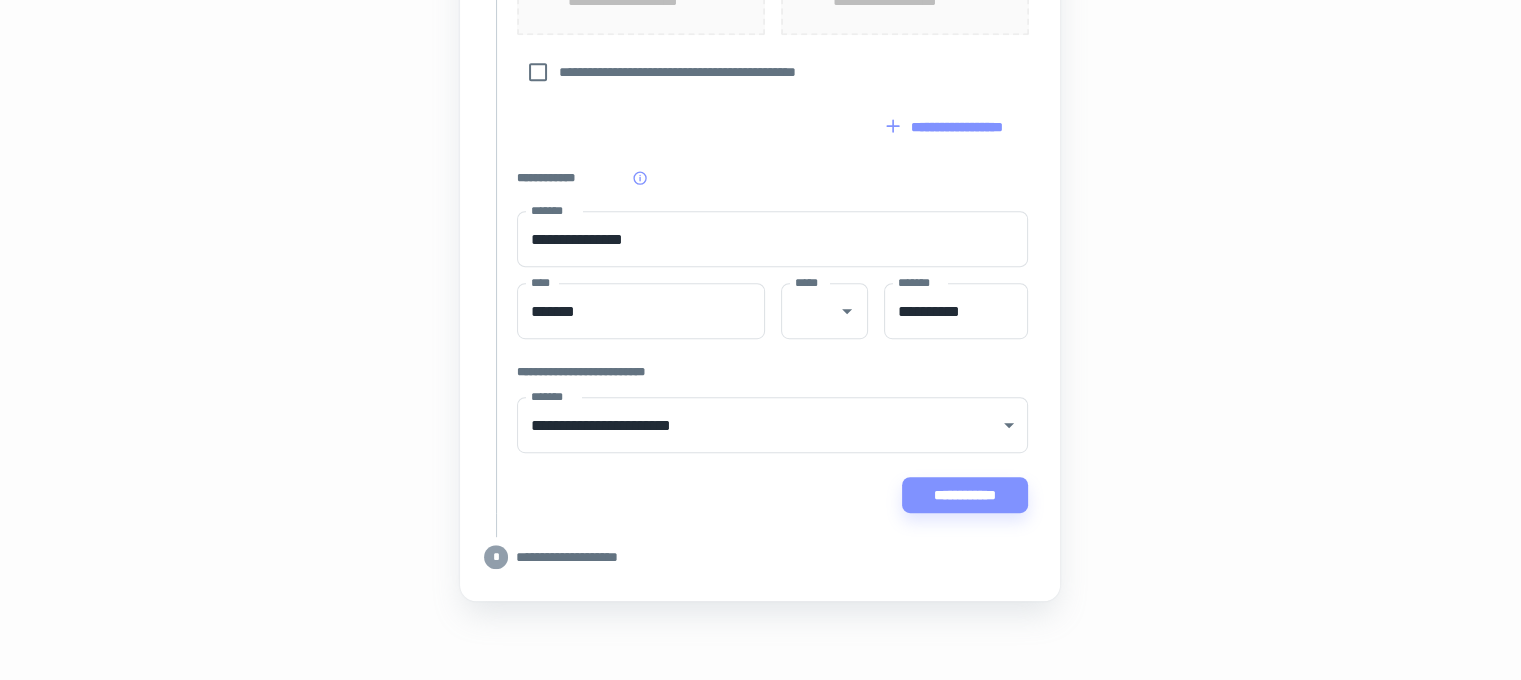 click on "**********" at bounding box center [965, 495] 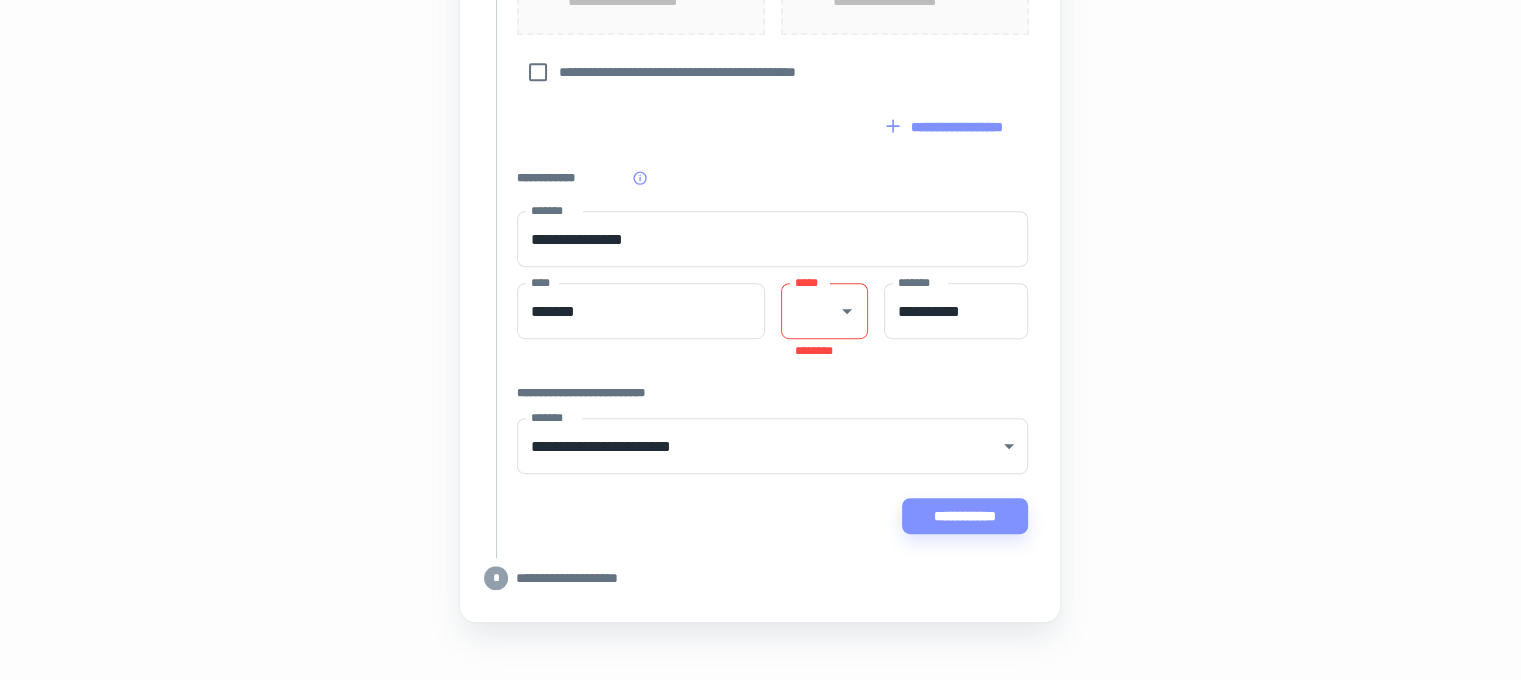 click on "*****" at bounding box center (824, 311) 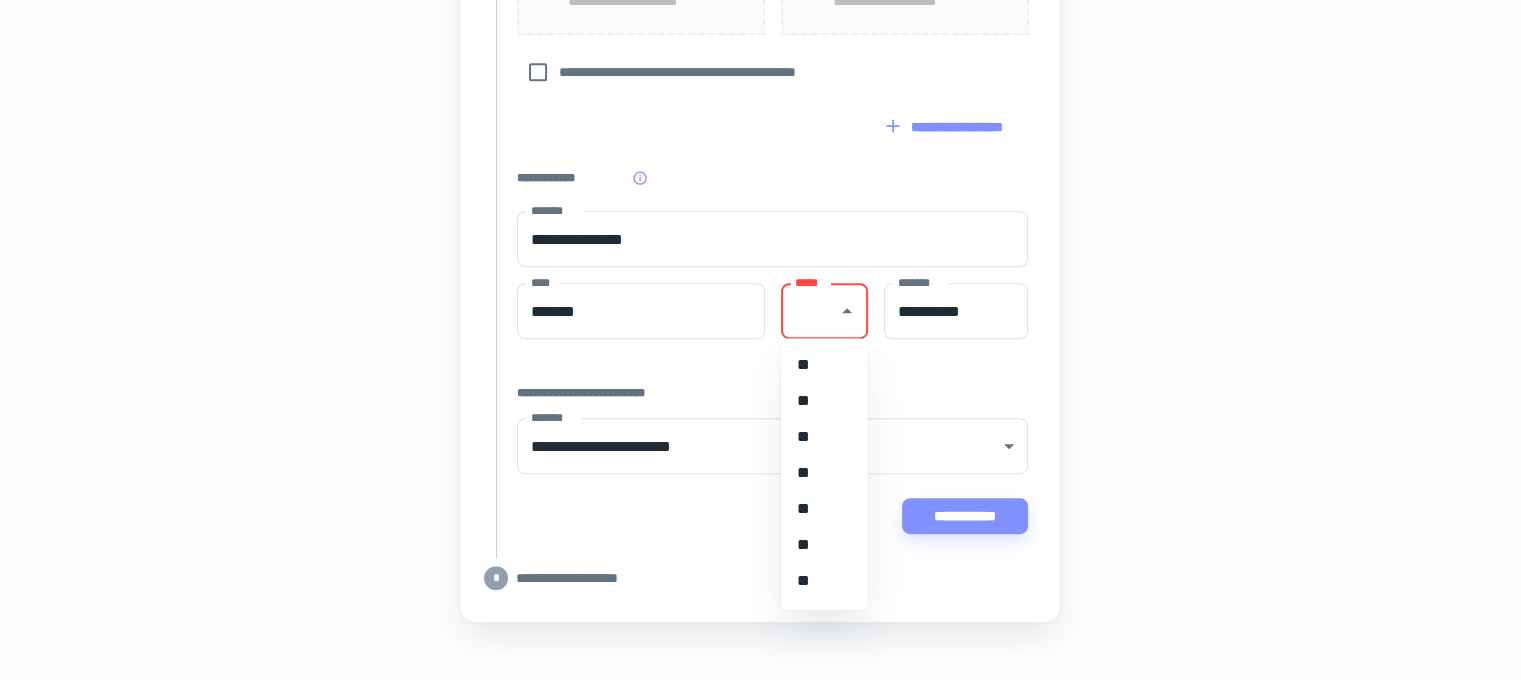 drag, startPoint x: 820, startPoint y: 310, endPoint x: 825, endPoint y: 300, distance: 11.18034 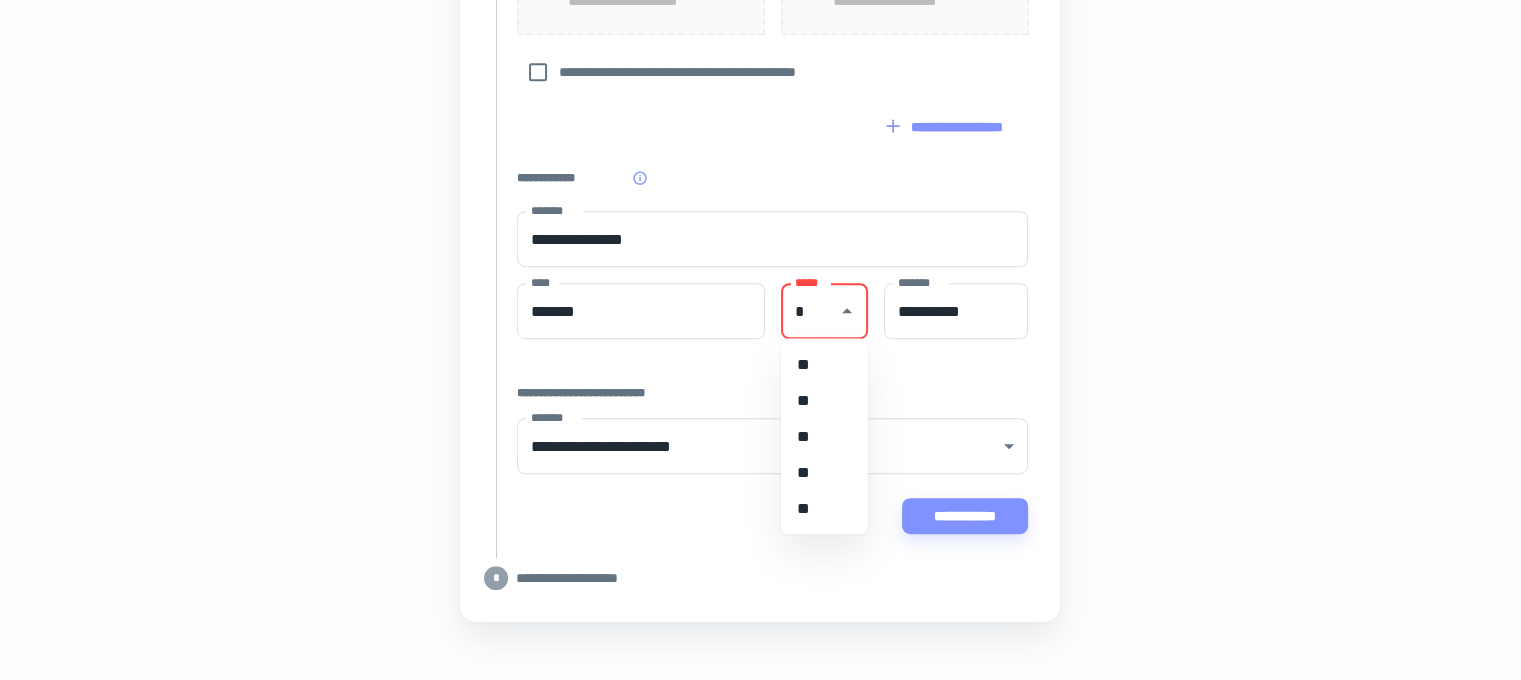 type on "**" 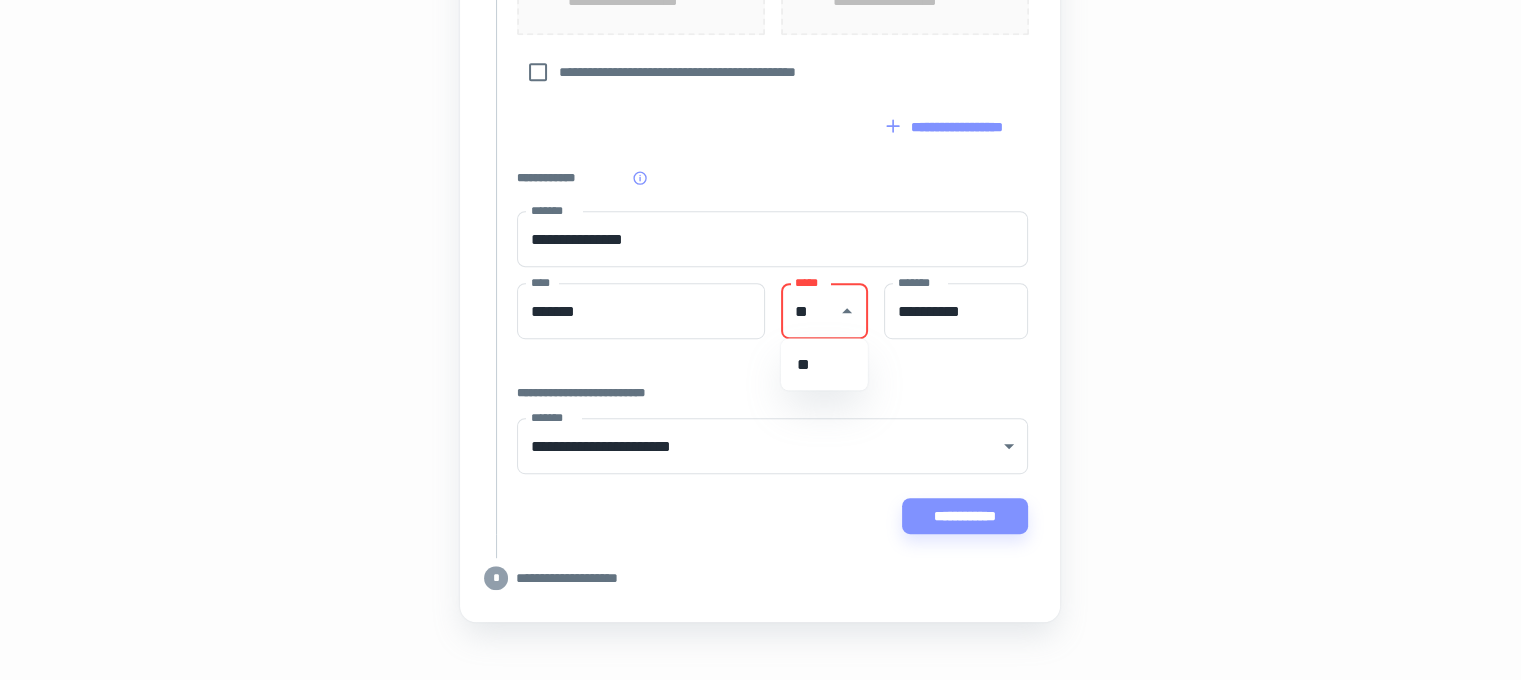 click on "**" at bounding box center (824, 364) 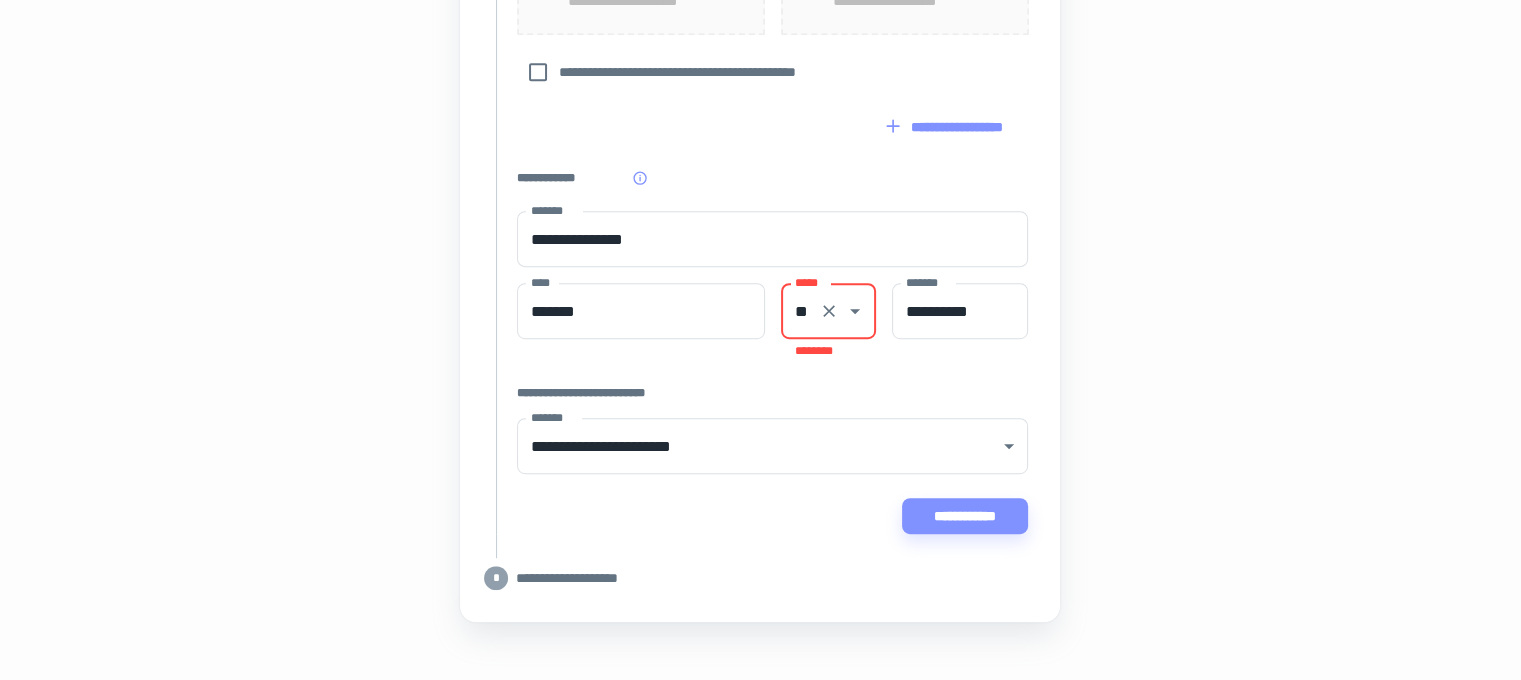 click on "**********" at bounding box center [965, 516] 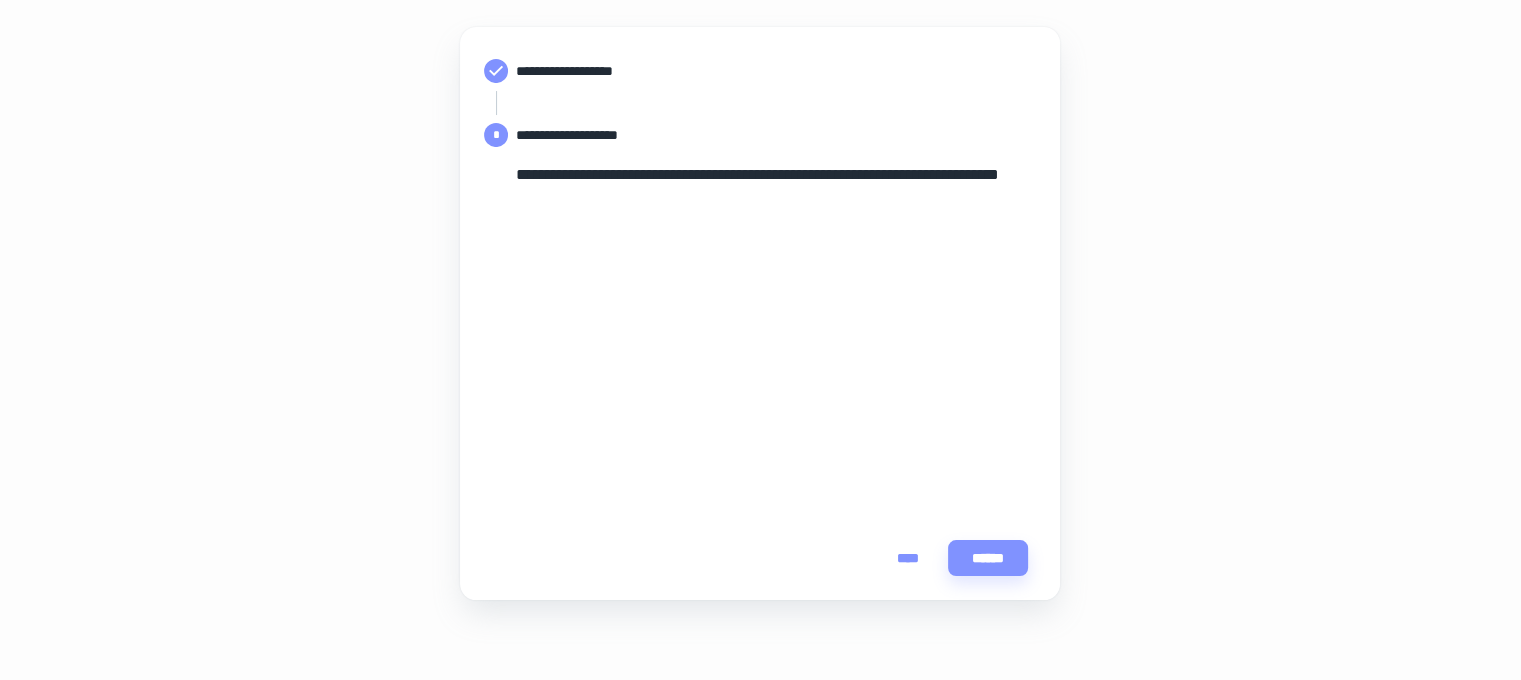 scroll, scrollTop: 254, scrollLeft: 0, axis: vertical 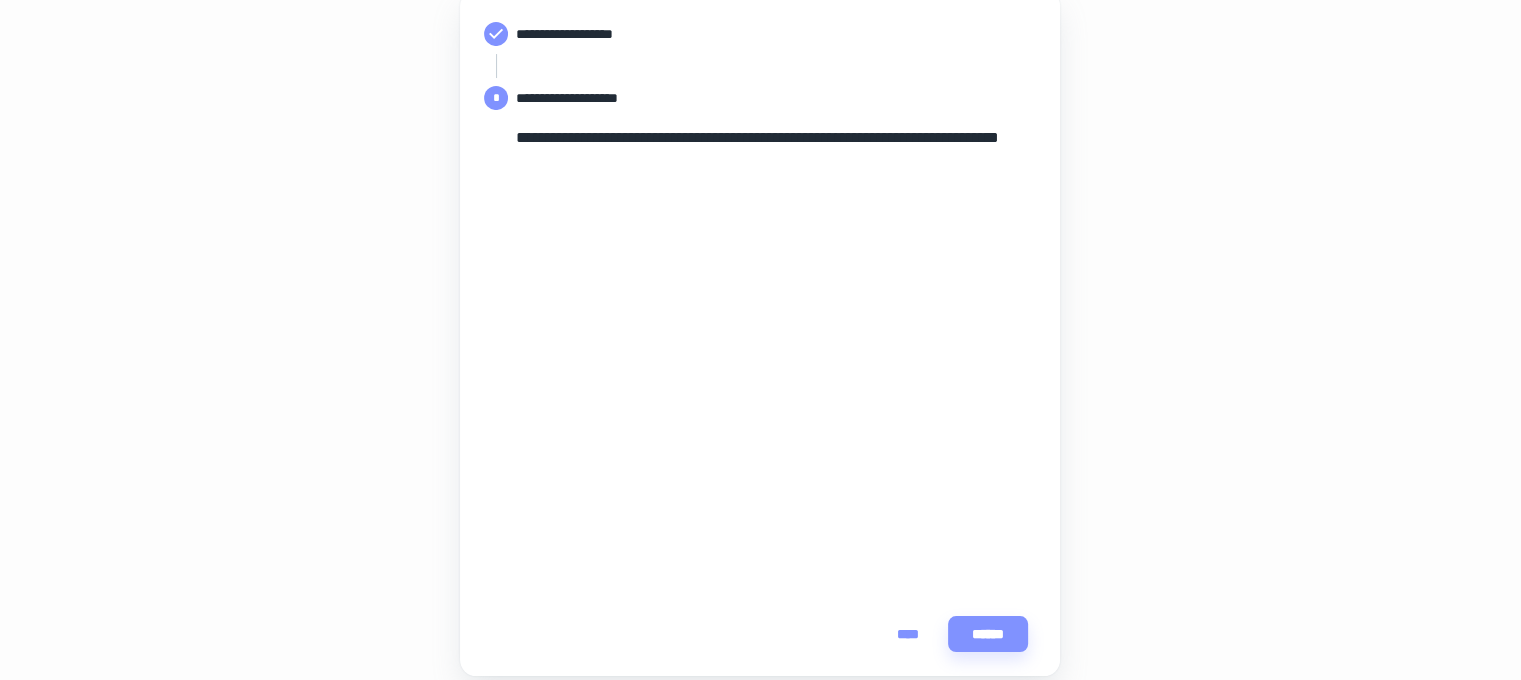 click on "**********" at bounding box center [760, 269] 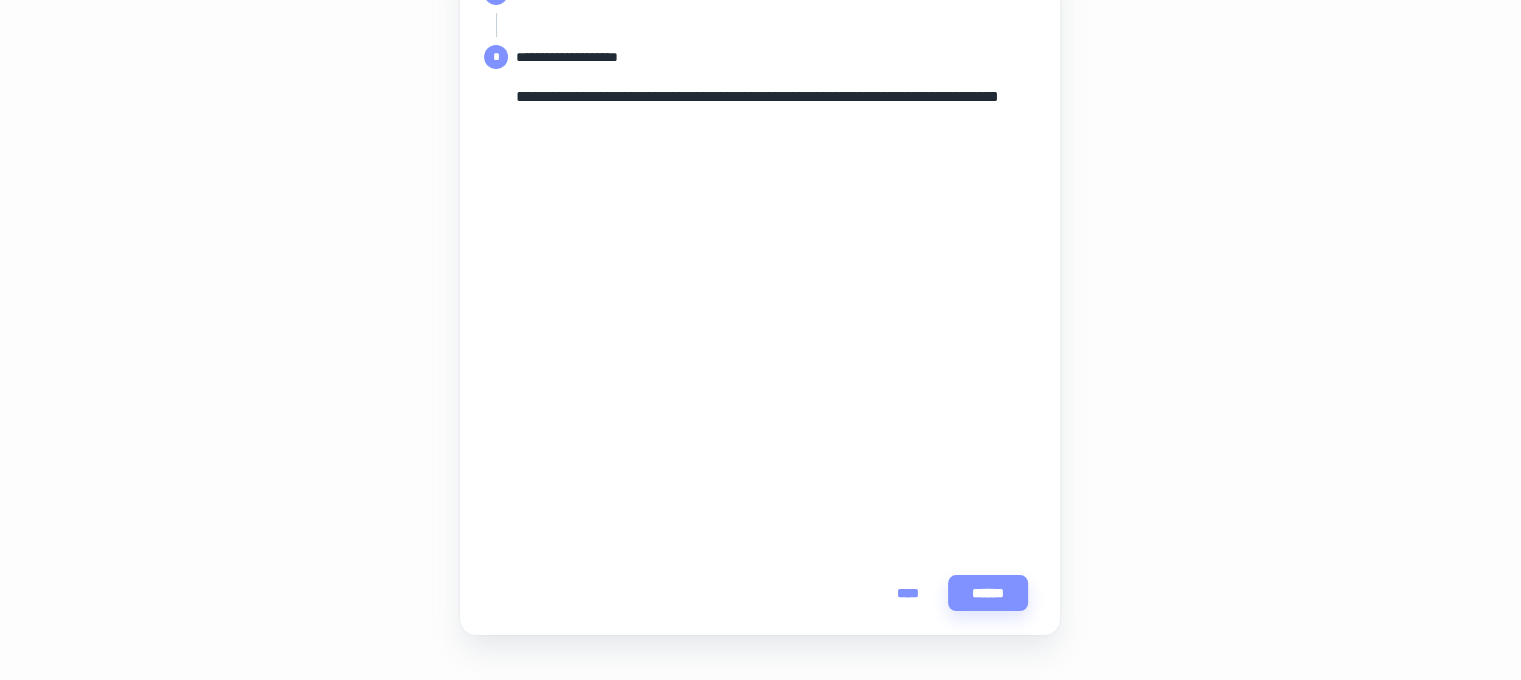 scroll, scrollTop: 330, scrollLeft: 0, axis: vertical 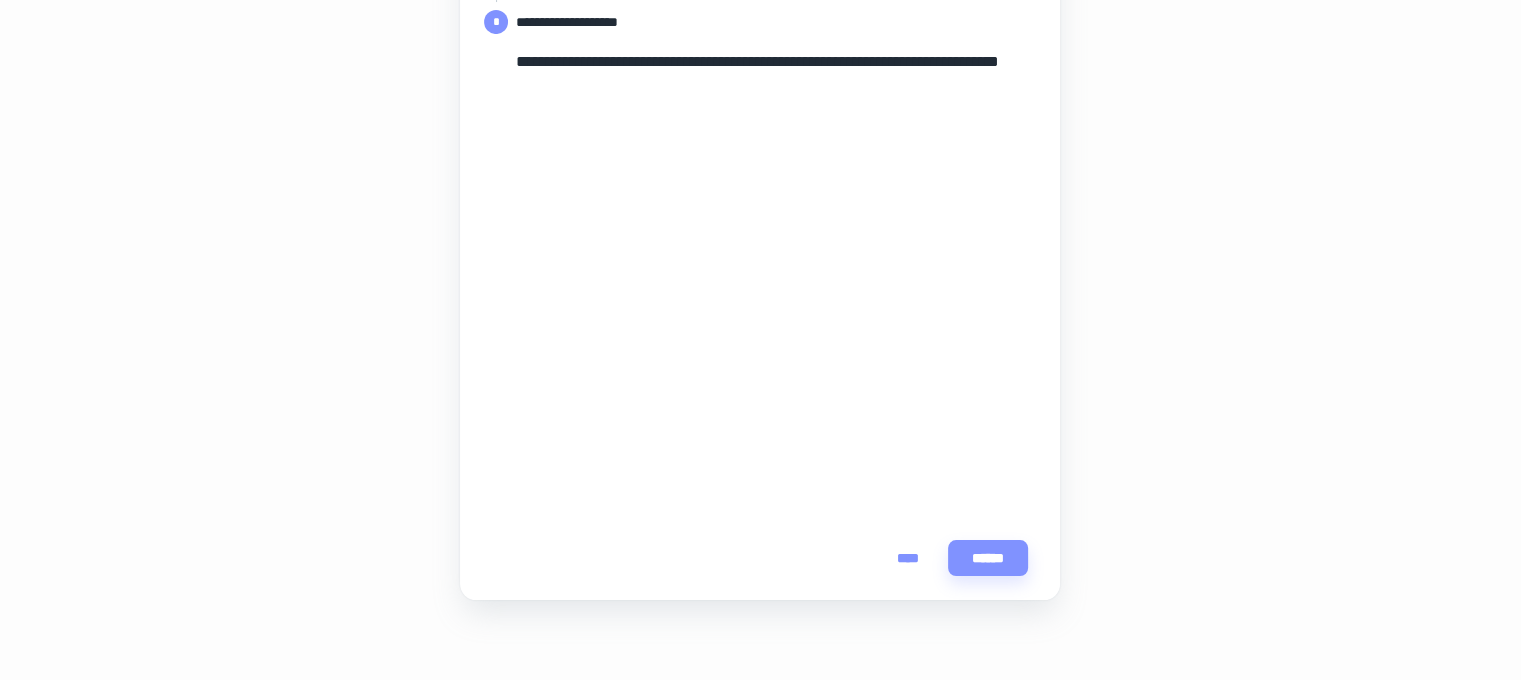 click on "******" at bounding box center [988, 558] 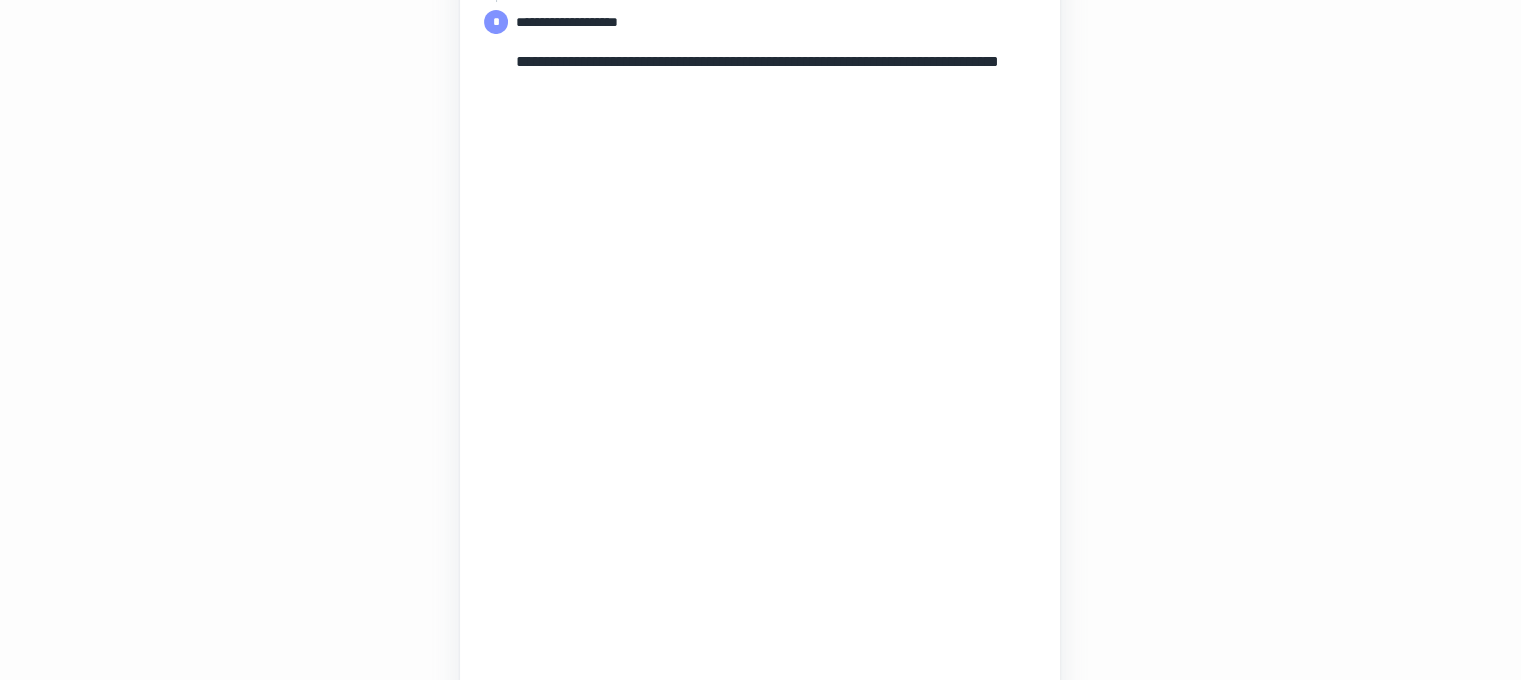click on "**********" at bounding box center (760, 319) 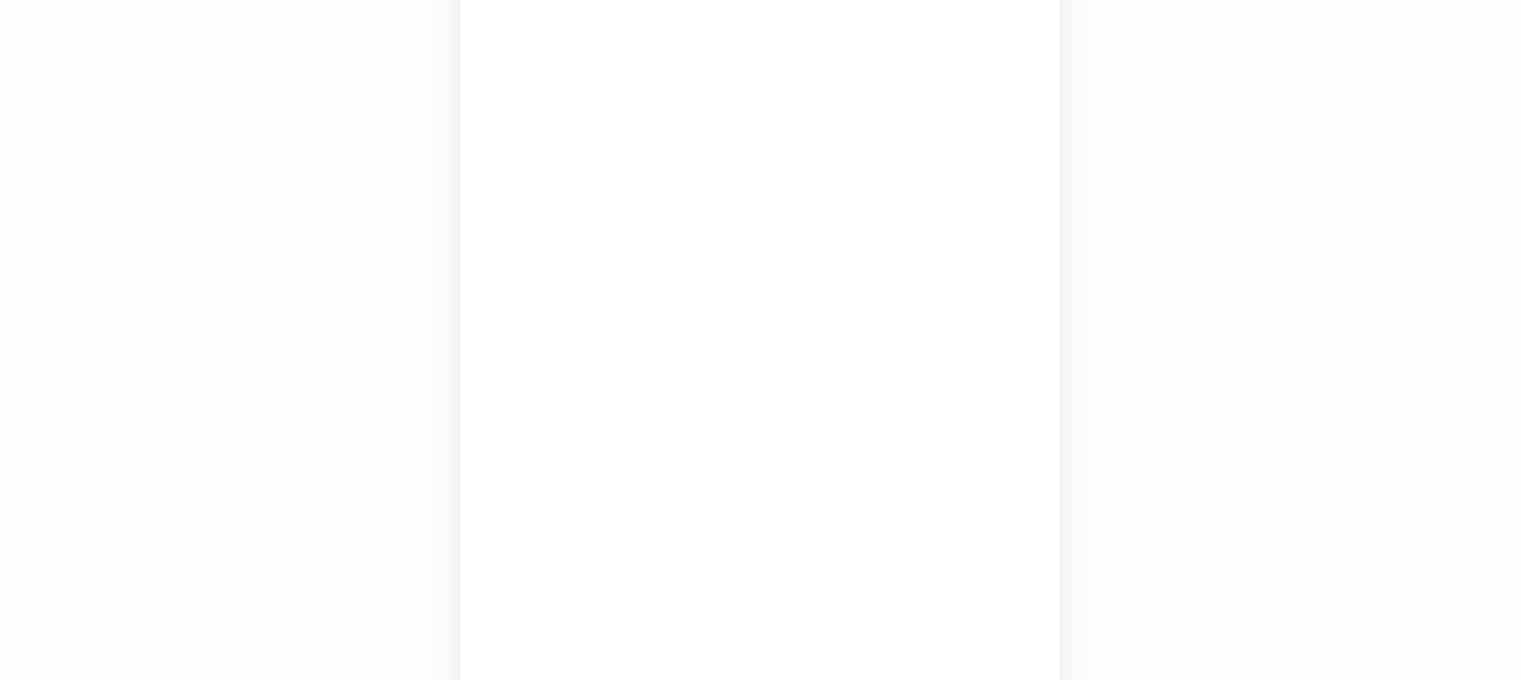 scroll, scrollTop: 581, scrollLeft: 0, axis: vertical 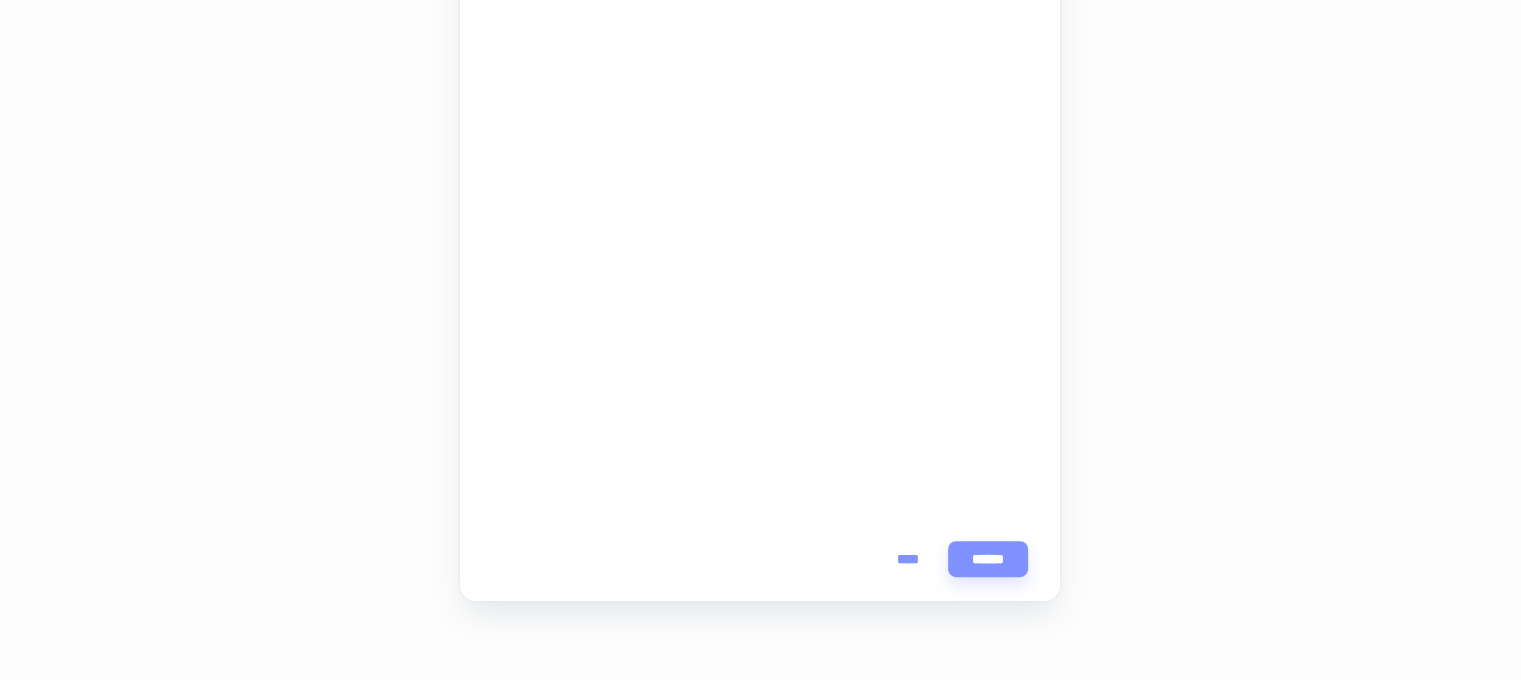 click on "******" at bounding box center [988, 559] 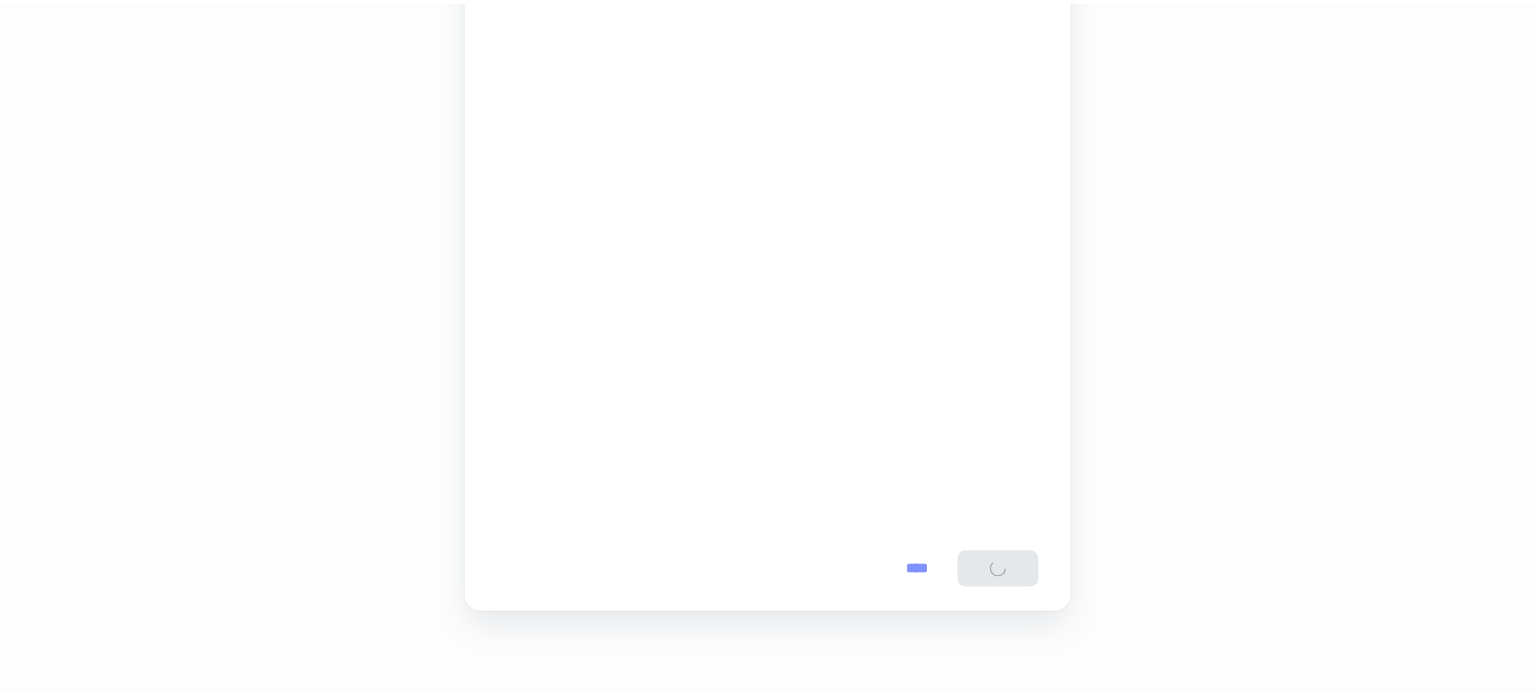 scroll, scrollTop: 0, scrollLeft: 0, axis: both 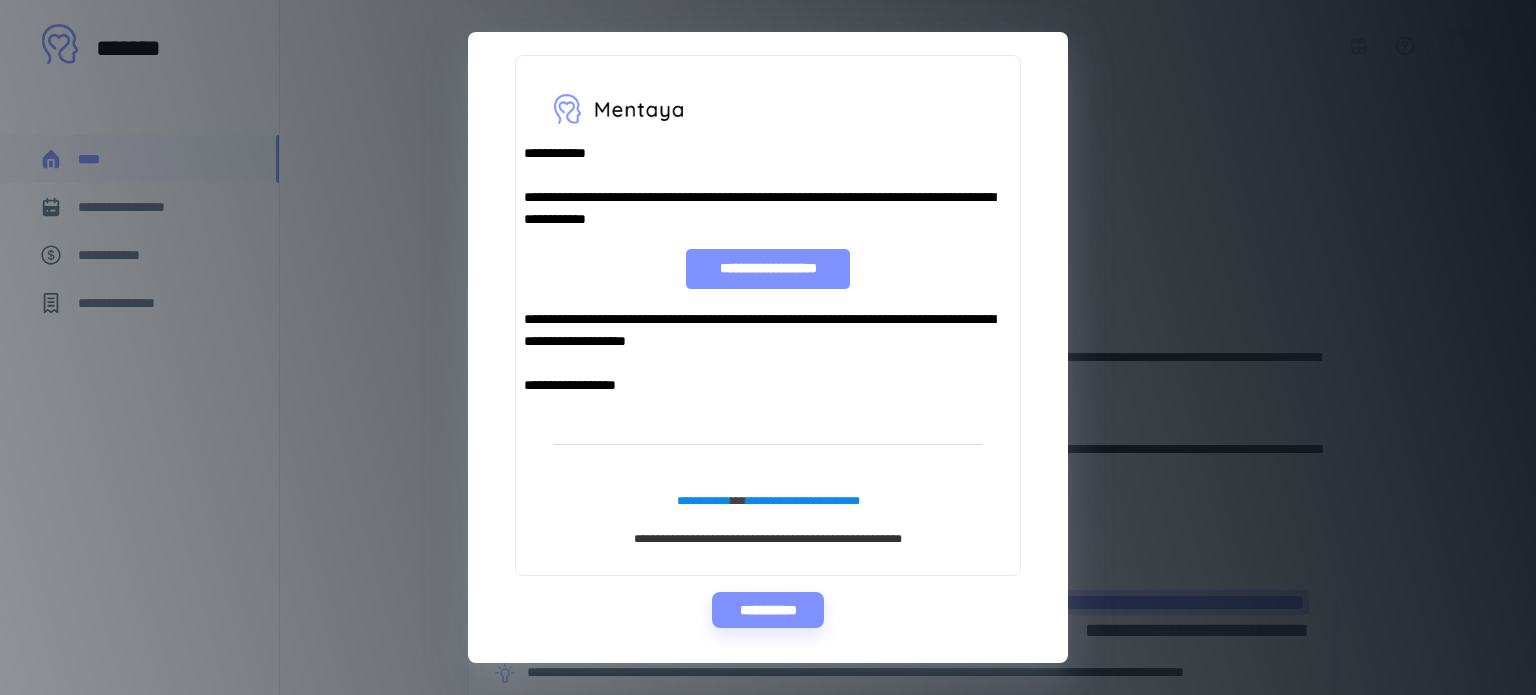 click on "**********" at bounding box center [768, 269] 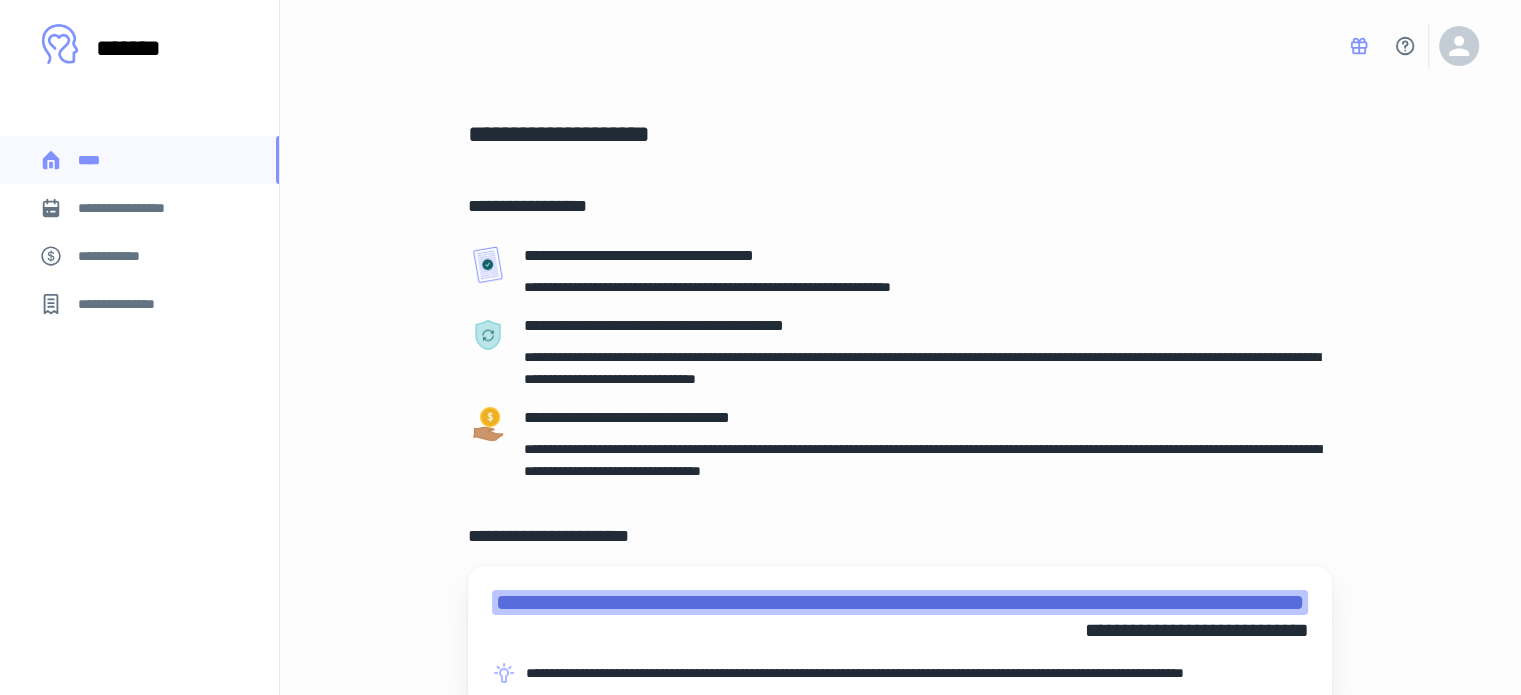 click on "**********" at bounding box center [900, 733] 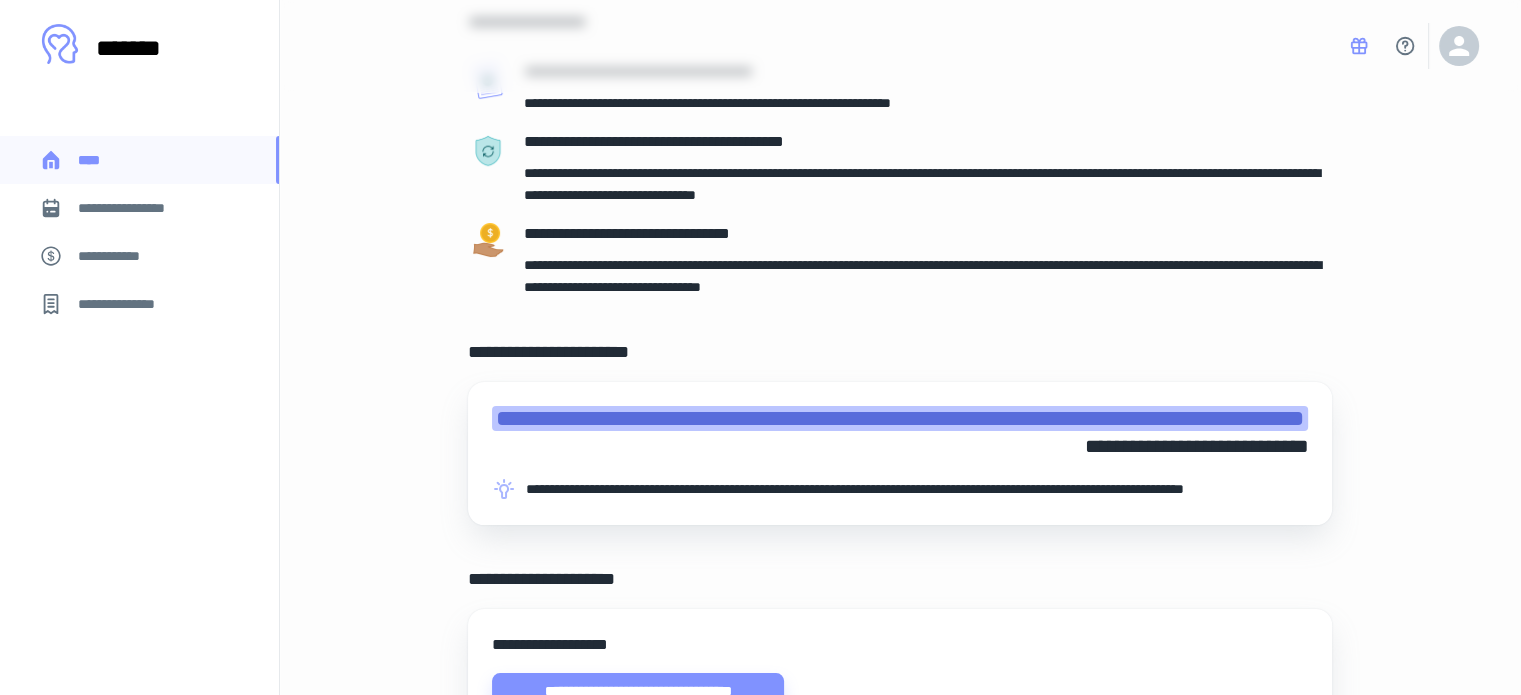 scroll, scrollTop: 188, scrollLeft: 0, axis: vertical 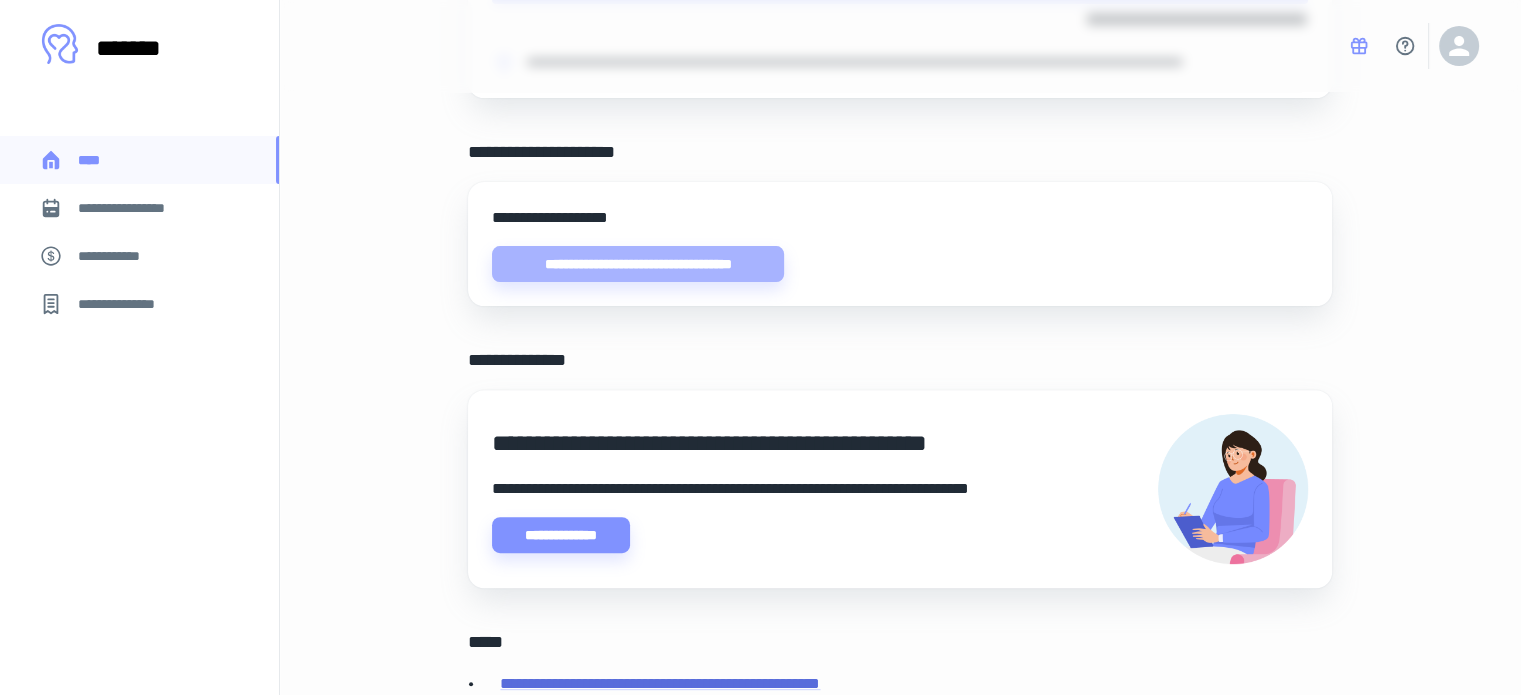 click on "**********" at bounding box center (638, 264) 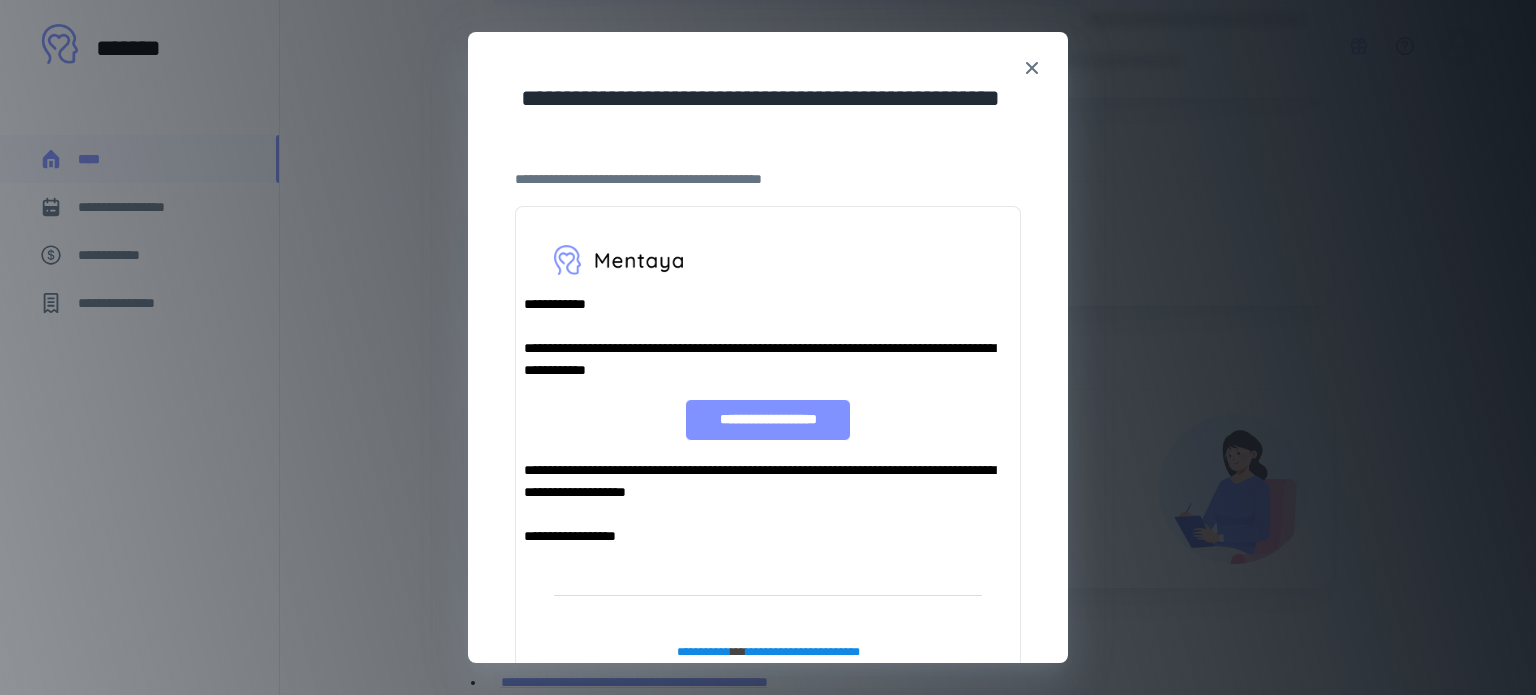 click 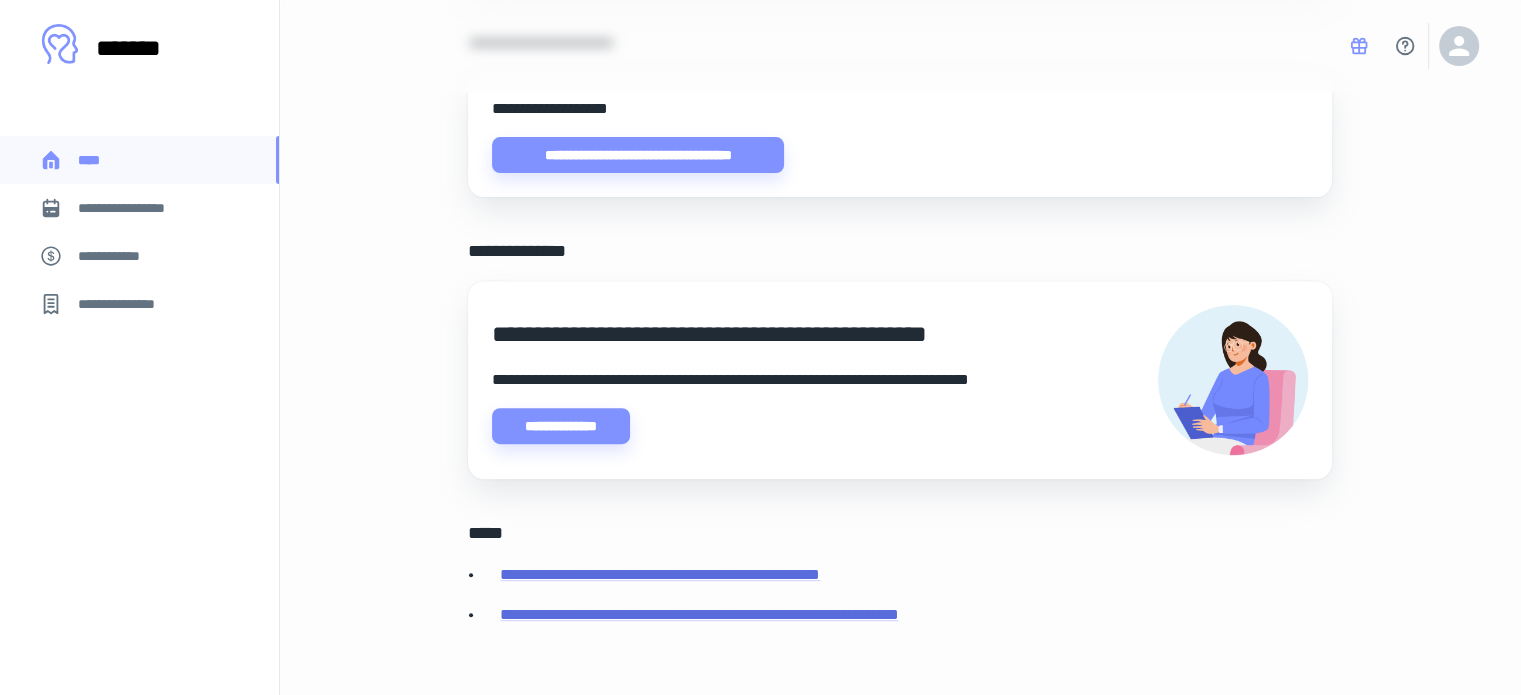 scroll, scrollTop: 772, scrollLeft: 0, axis: vertical 